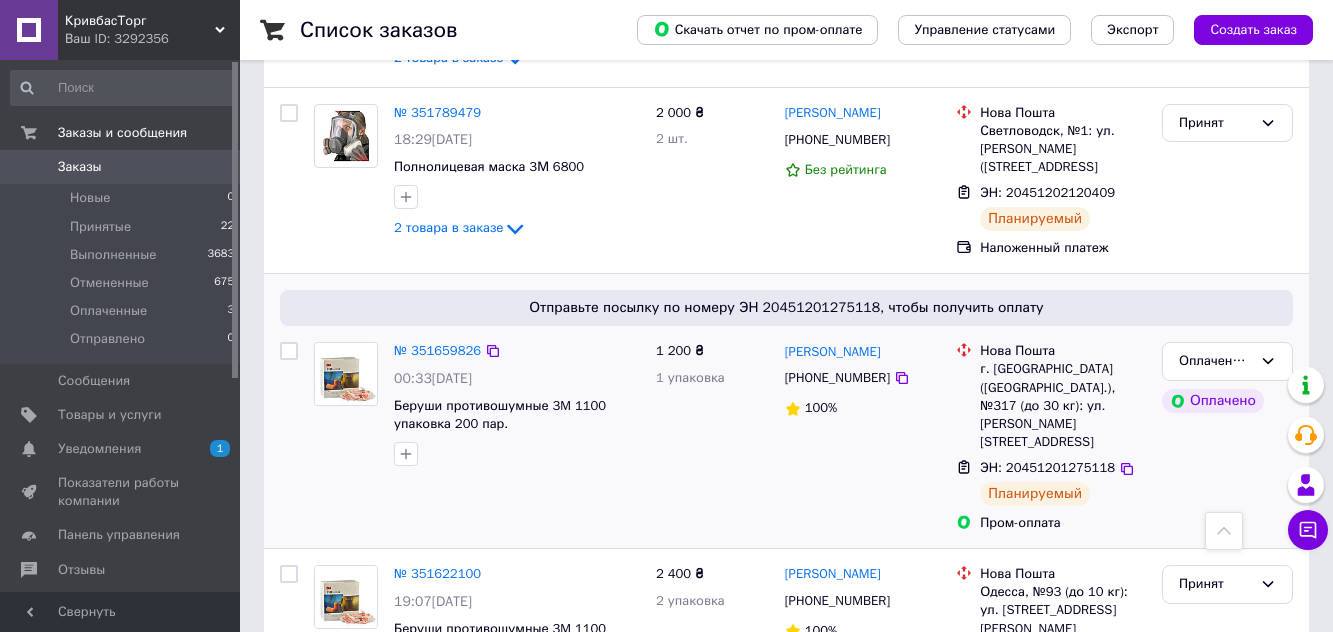 scroll, scrollTop: 1000, scrollLeft: 0, axis: vertical 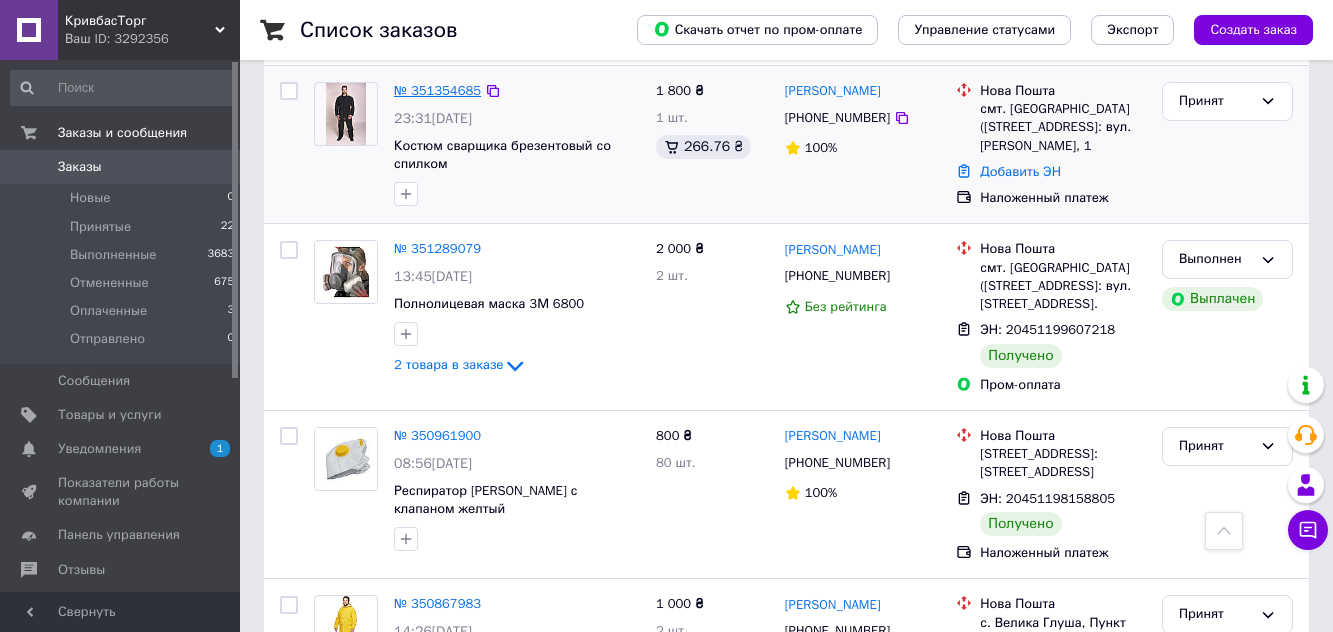 click on "№ 351354685" at bounding box center [437, 90] 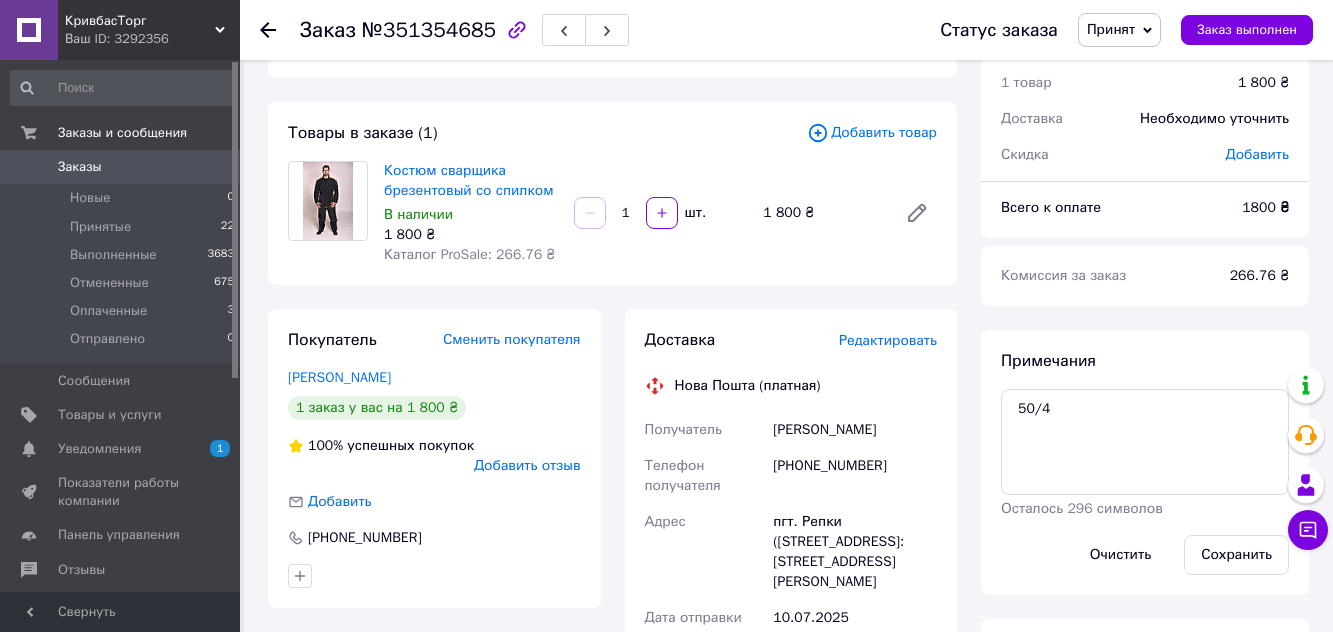 scroll, scrollTop: 0, scrollLeft: 0, axis: both 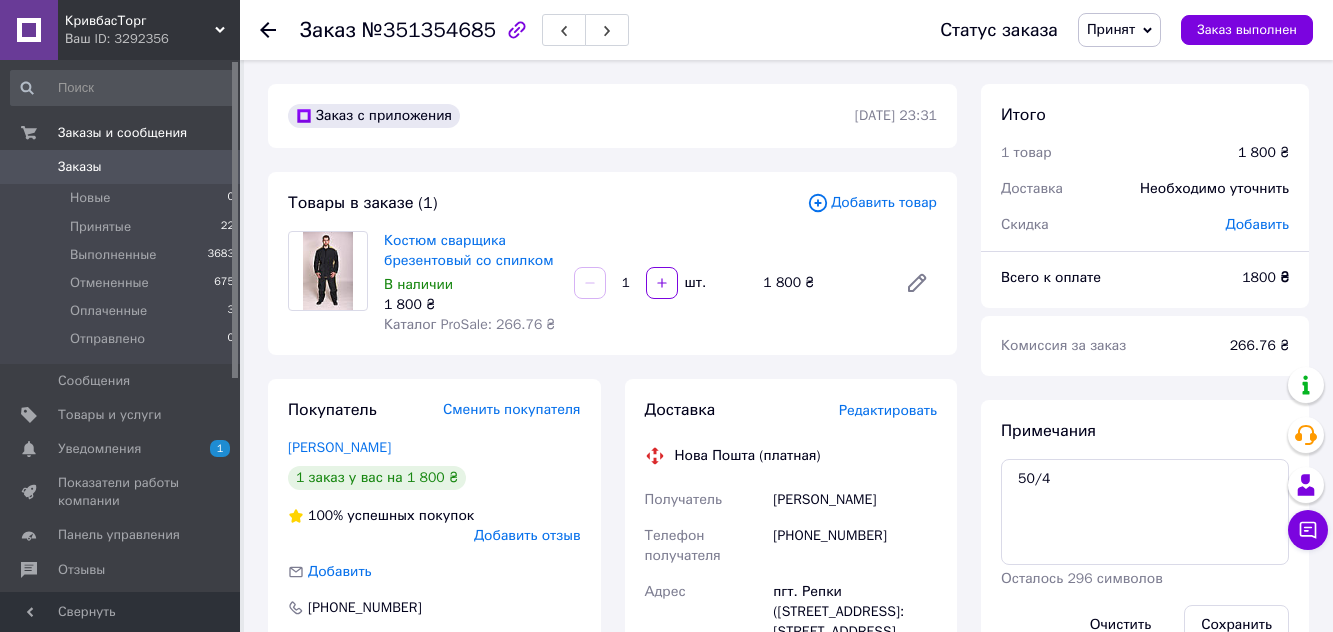 click 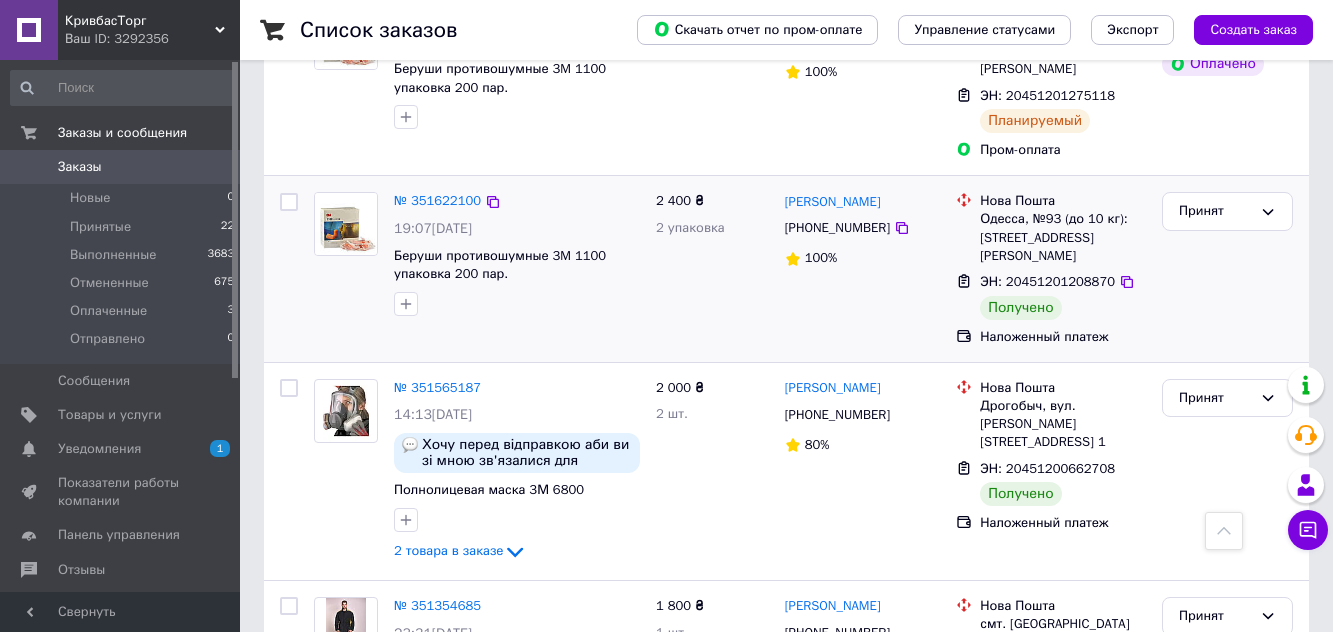 scroll, scrollTop: 1300, scrollLeft: 0, axis: vertical 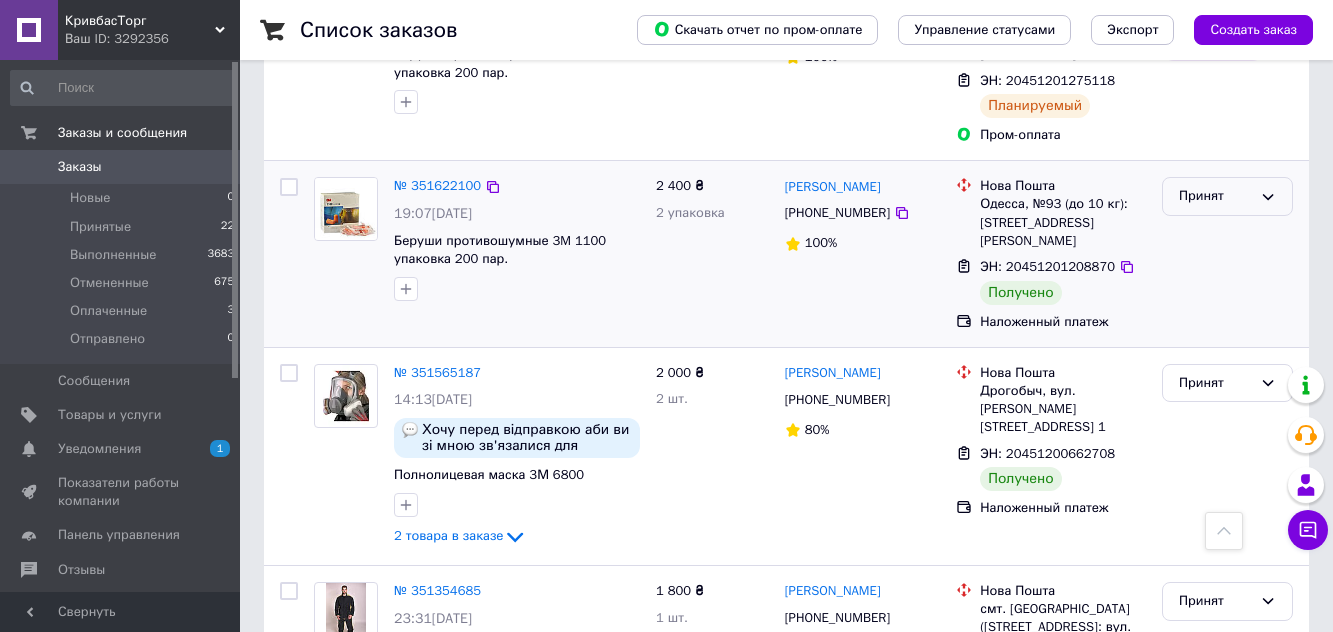 click 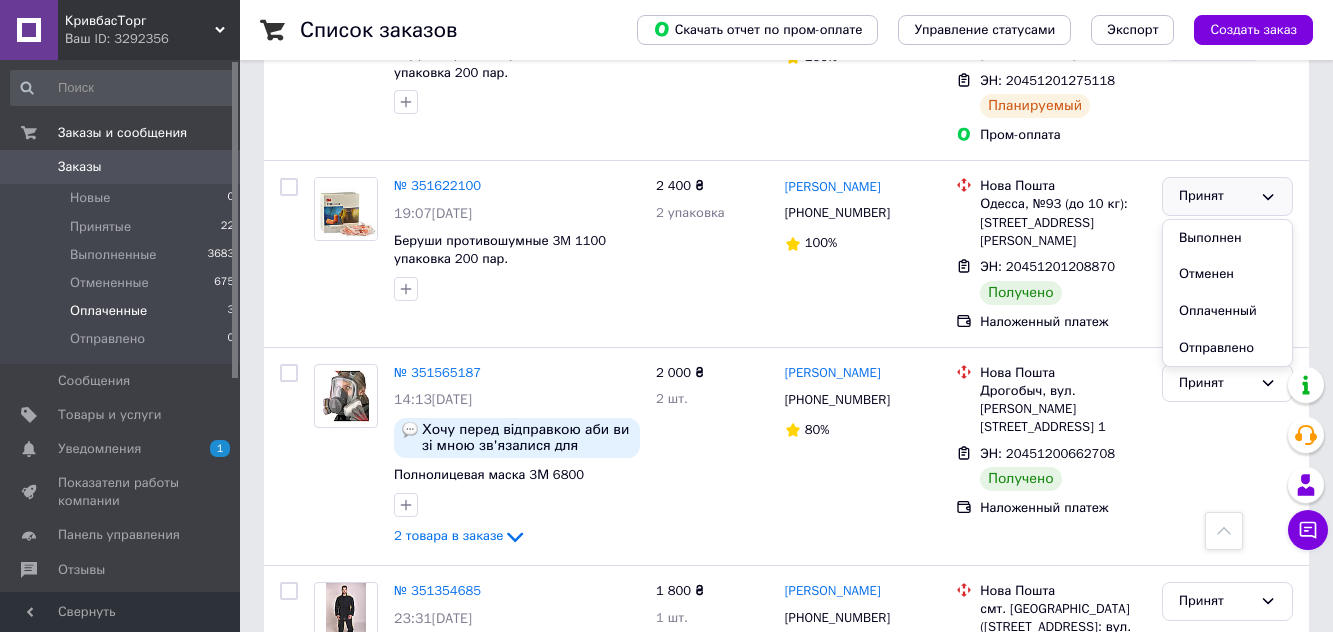 click on "Оплаченные" at bounding box center (108, 311) 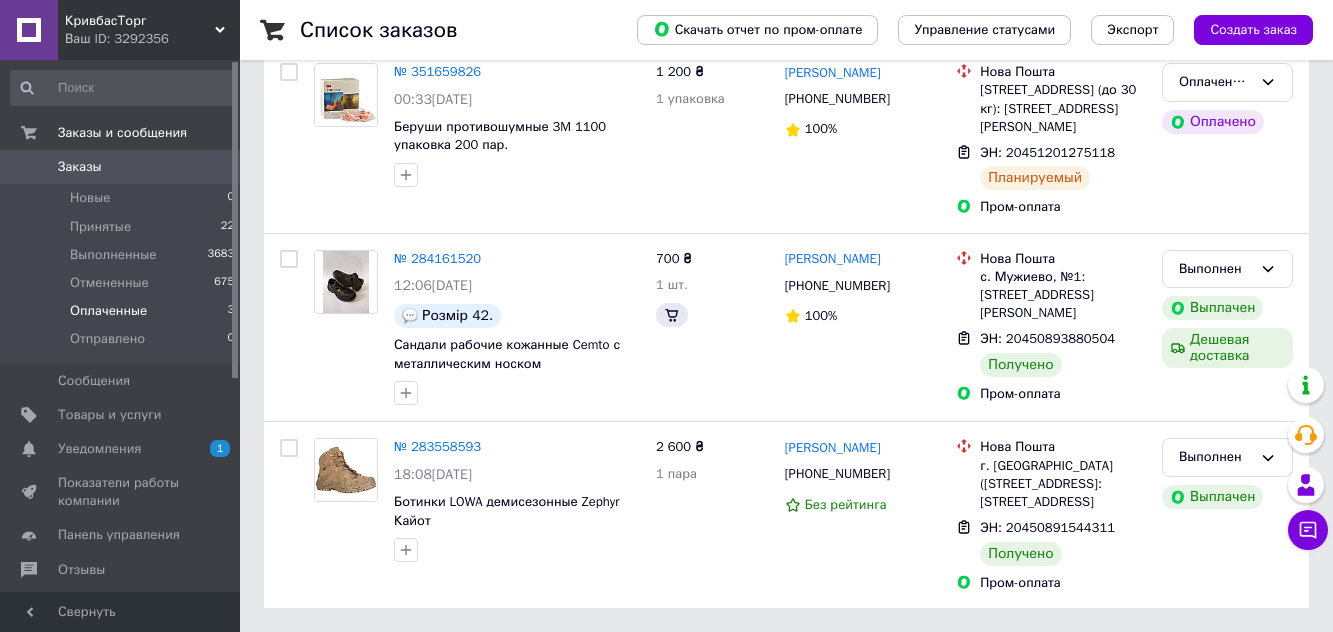scroll, scrollTop: 0, scrollLeft: 0, axis: both 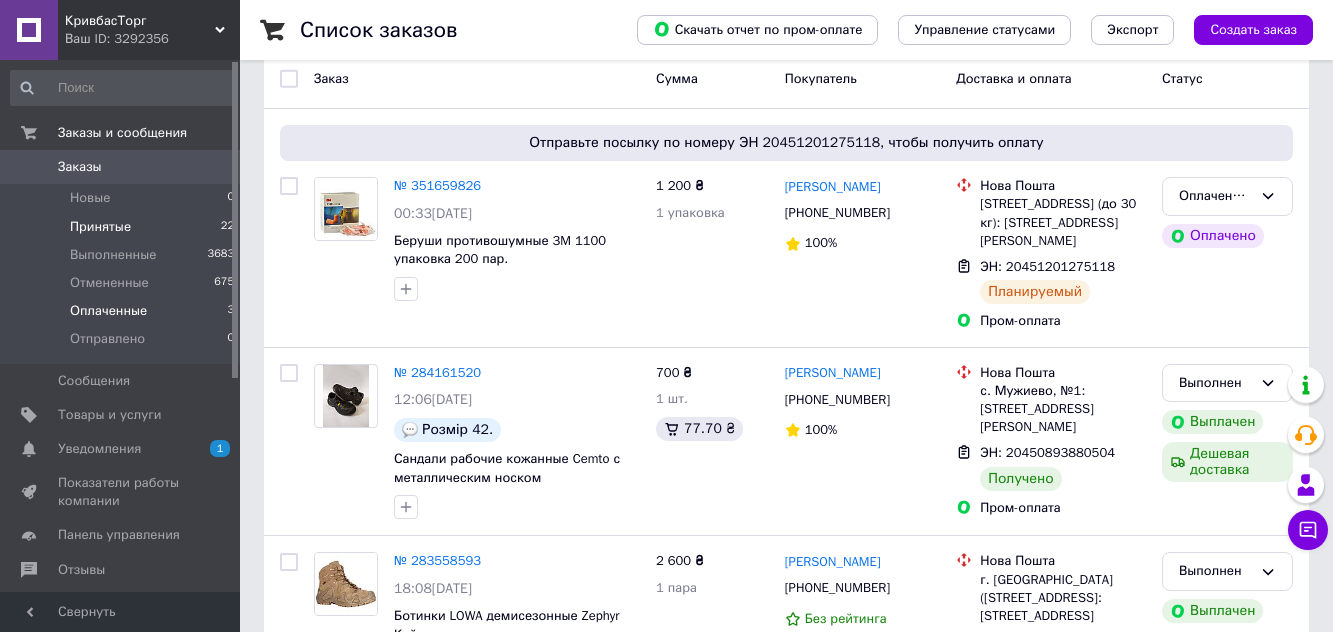 click on "Принятые" at bounding box center (100, 227) 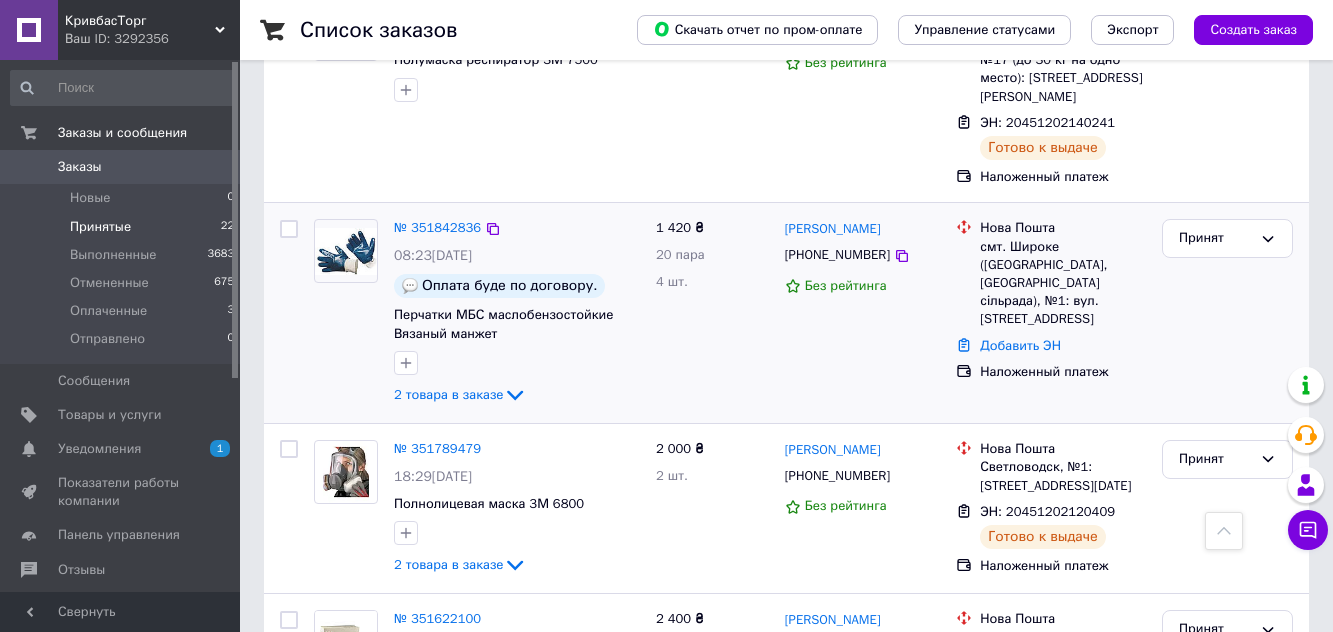 scroll, scrollTop: 0, scrollLeft: 0, axis: both 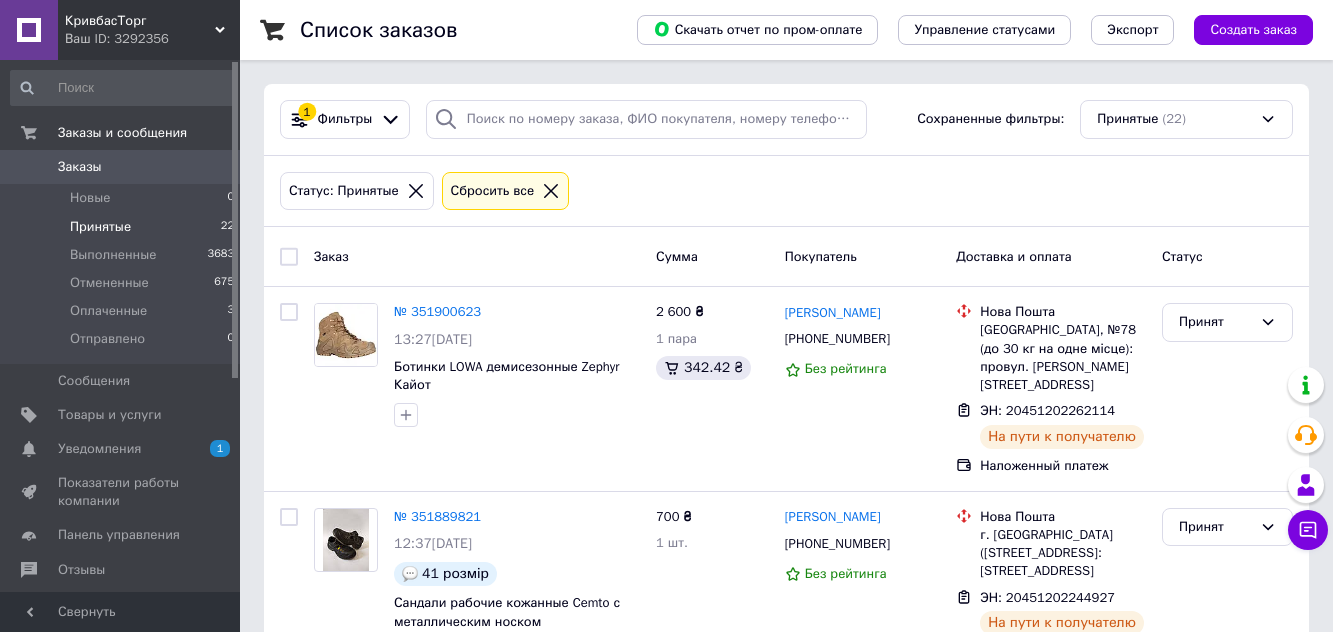 click 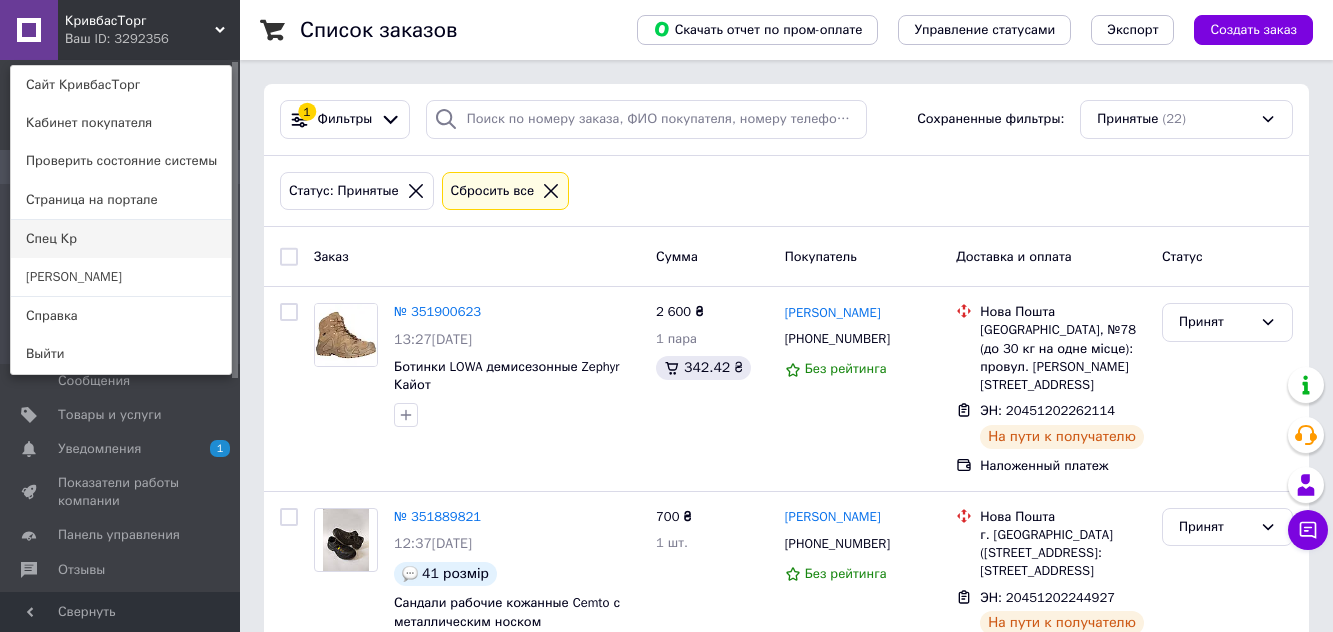 click on "Спец Кр" at bounding box center (121, 239) 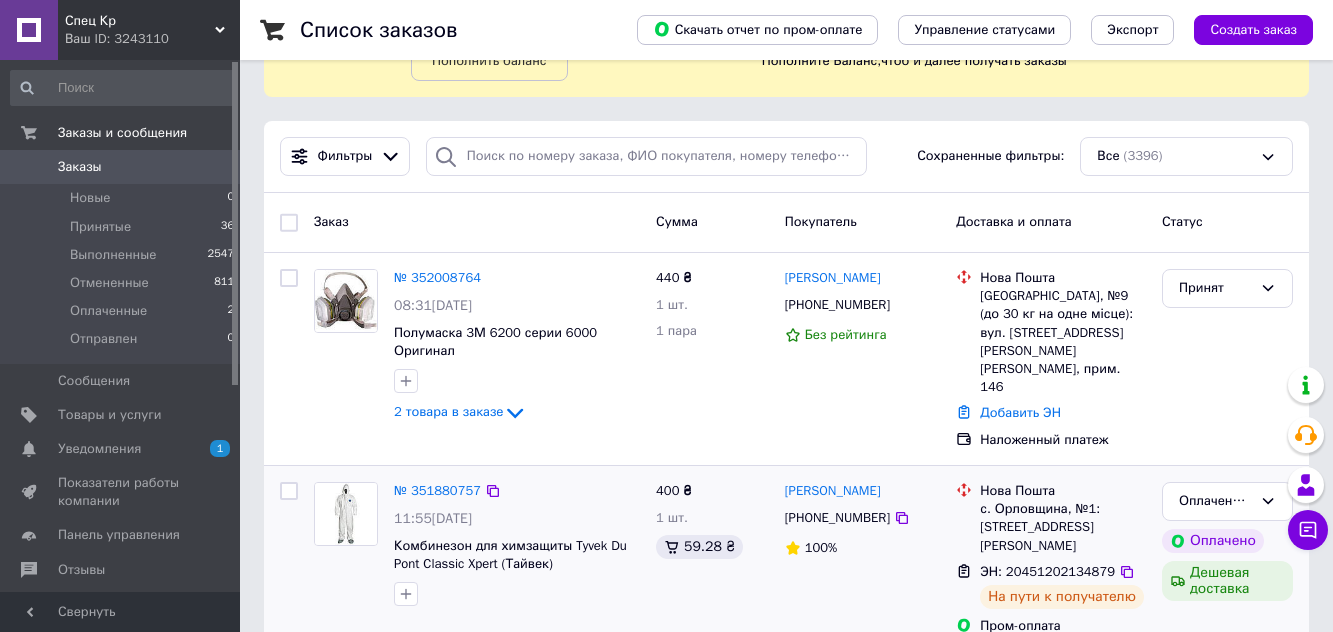scroll, scrollTop: 200, scrollLeft: 0, axis: vertical 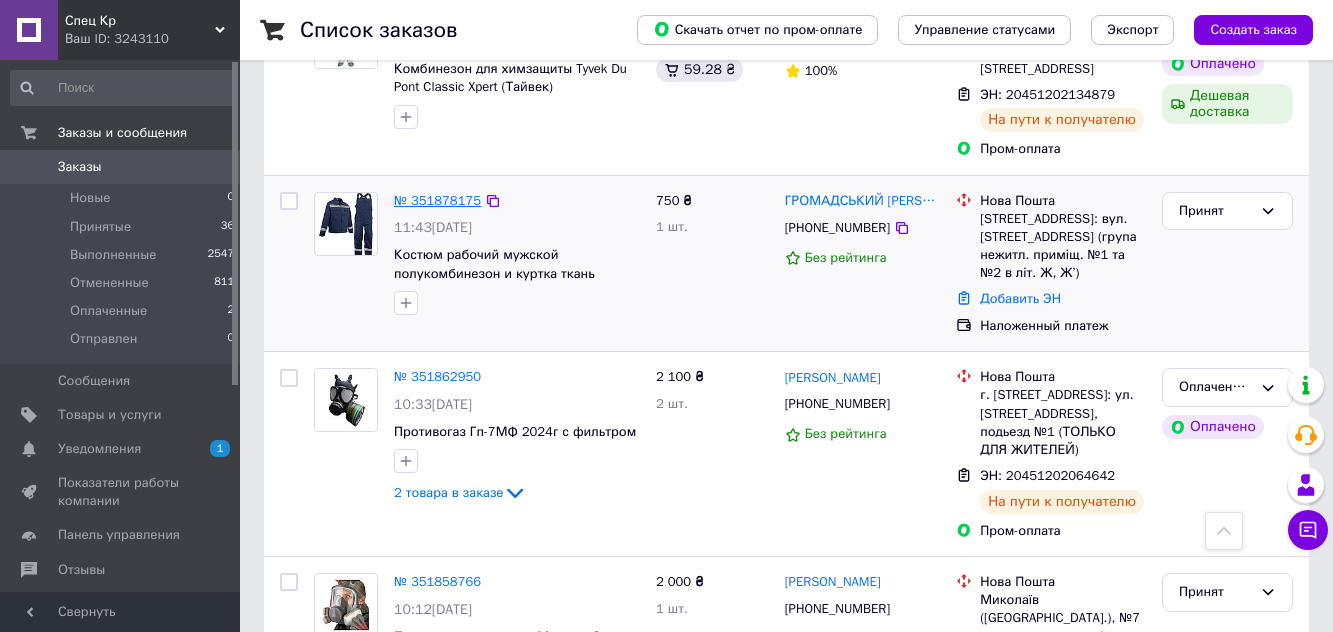 click on "№ 351878175" at bounding box center (437, 200) 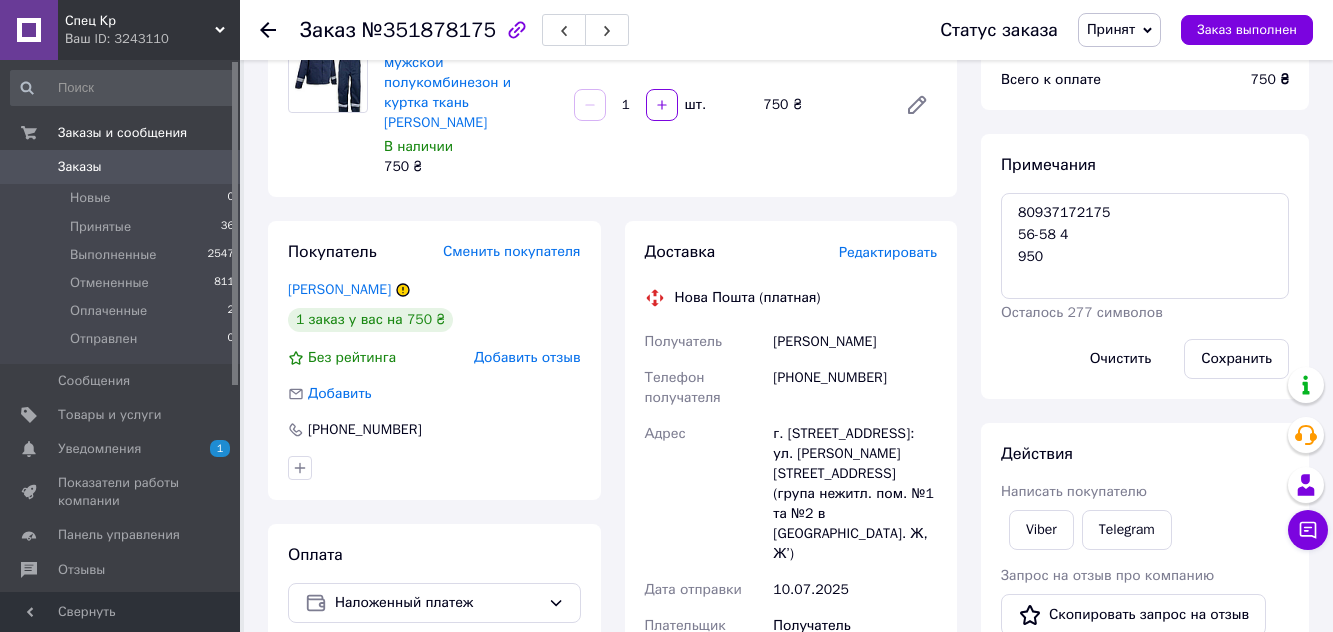 scroll, scrollTop: 200, scrollLeft: 0, axis: vertical 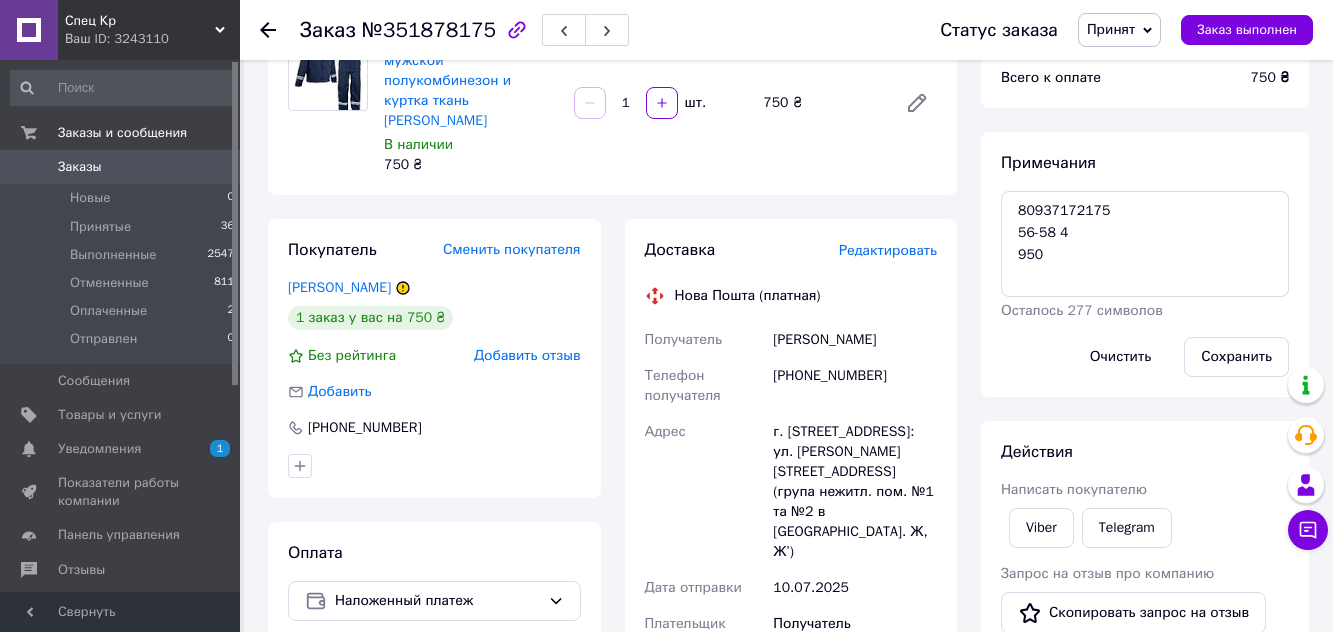 click 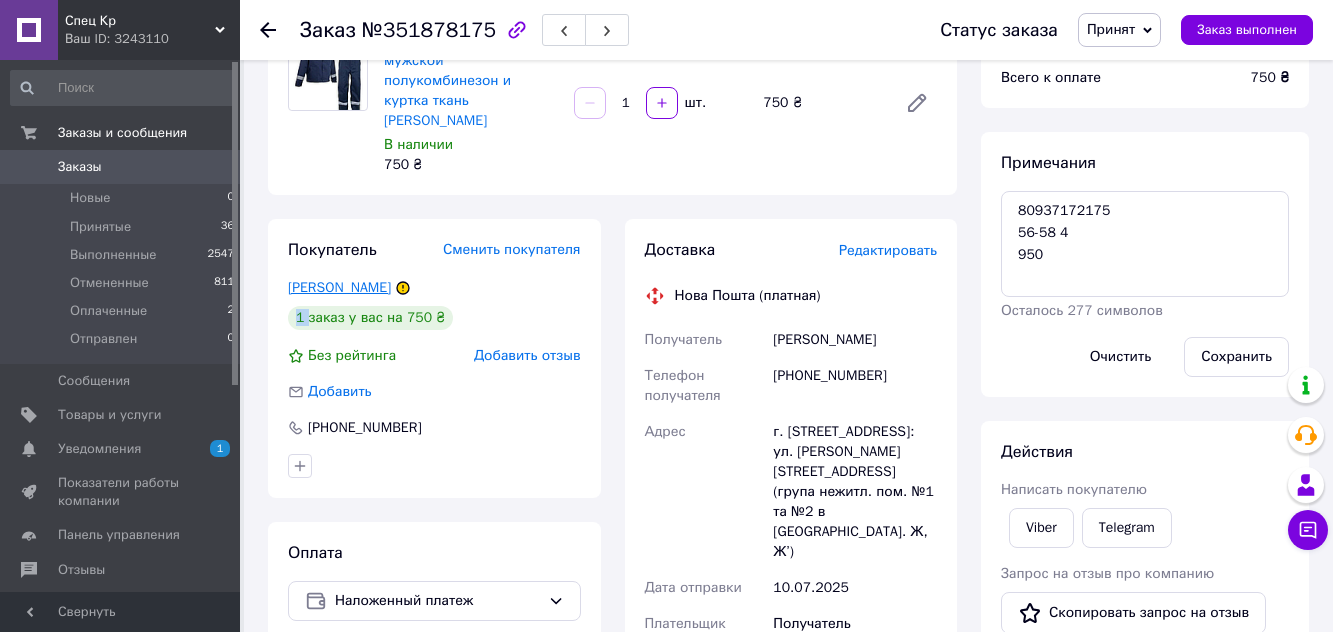 click on "ЯКОВИЧ ГРОМАДСЬКИЙ" at bounding box center [339, 287] 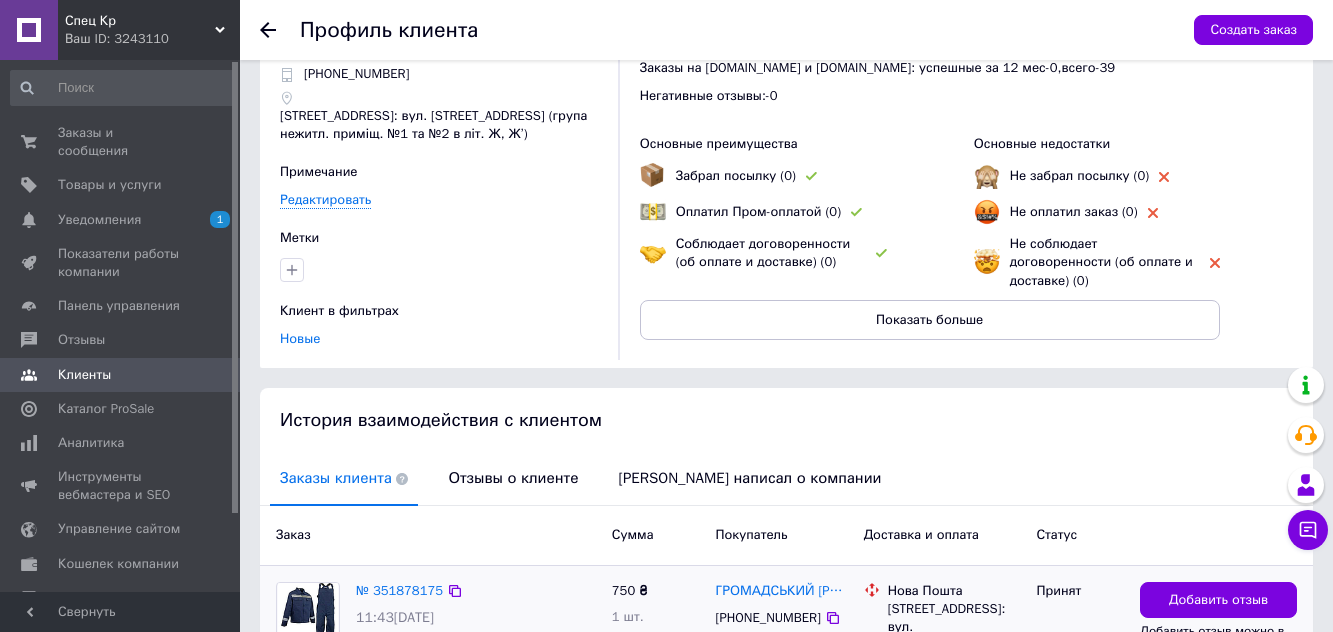 scroll, scrollTop: 0, scrollLeft: 0, axis: both 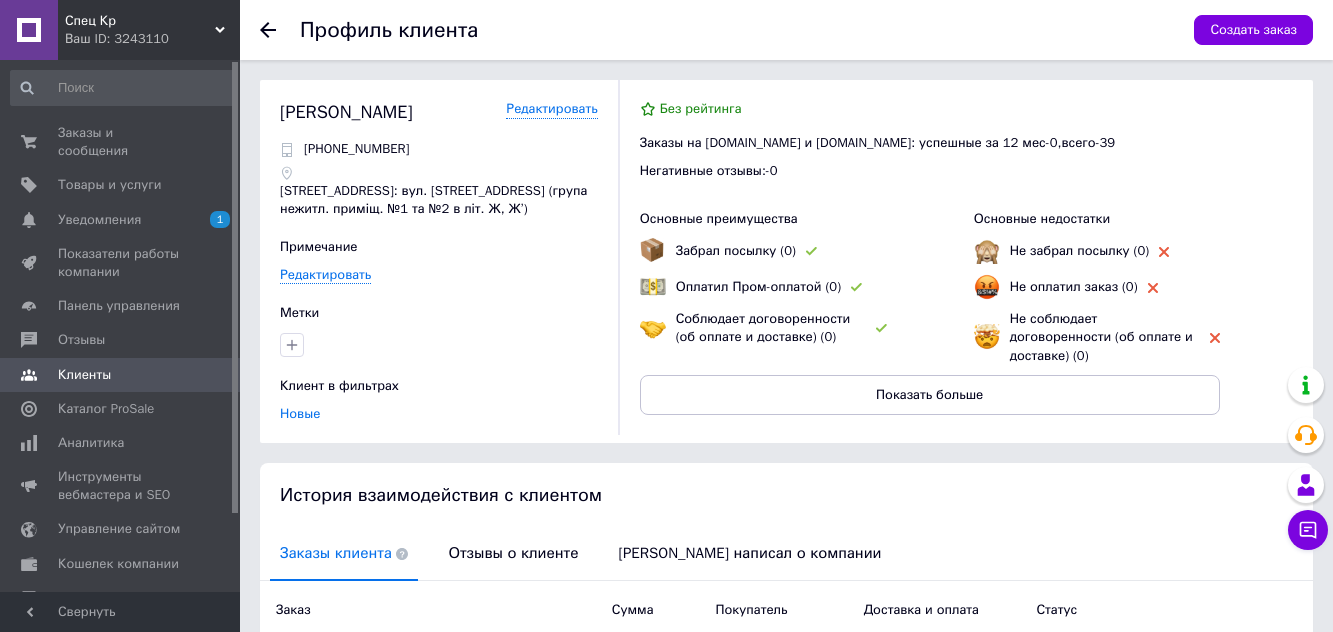 click 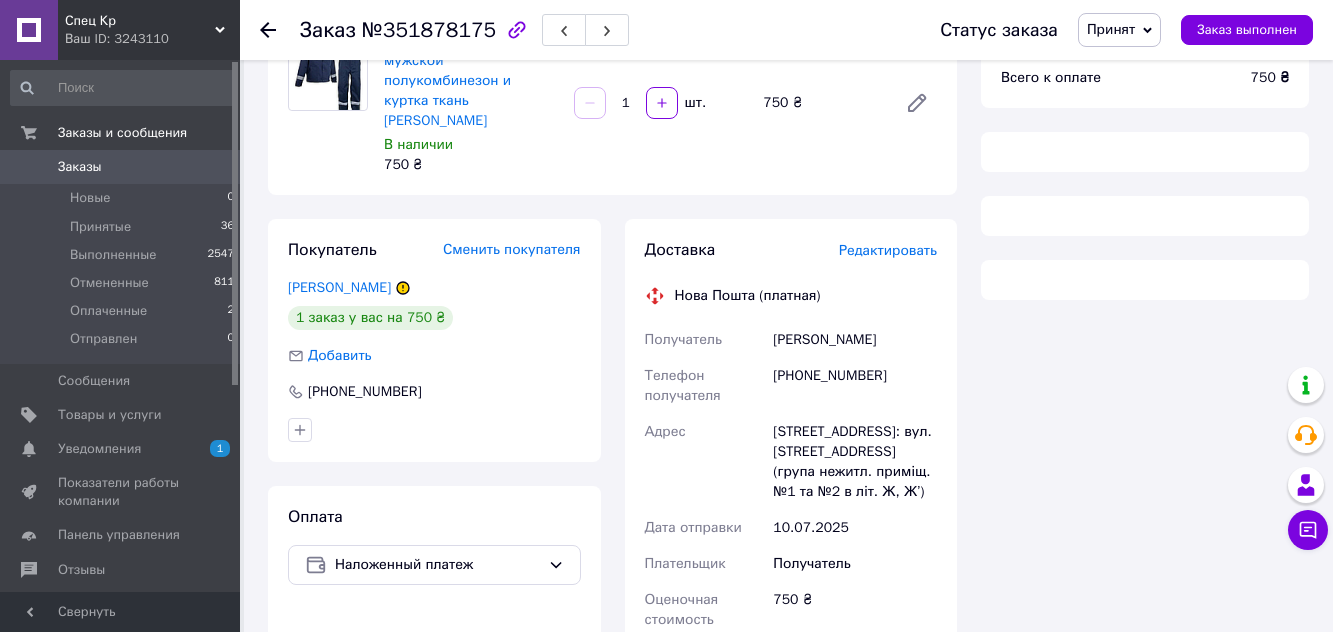 scroll, scrollTop: 0, scrollLeft: 0, axis: both 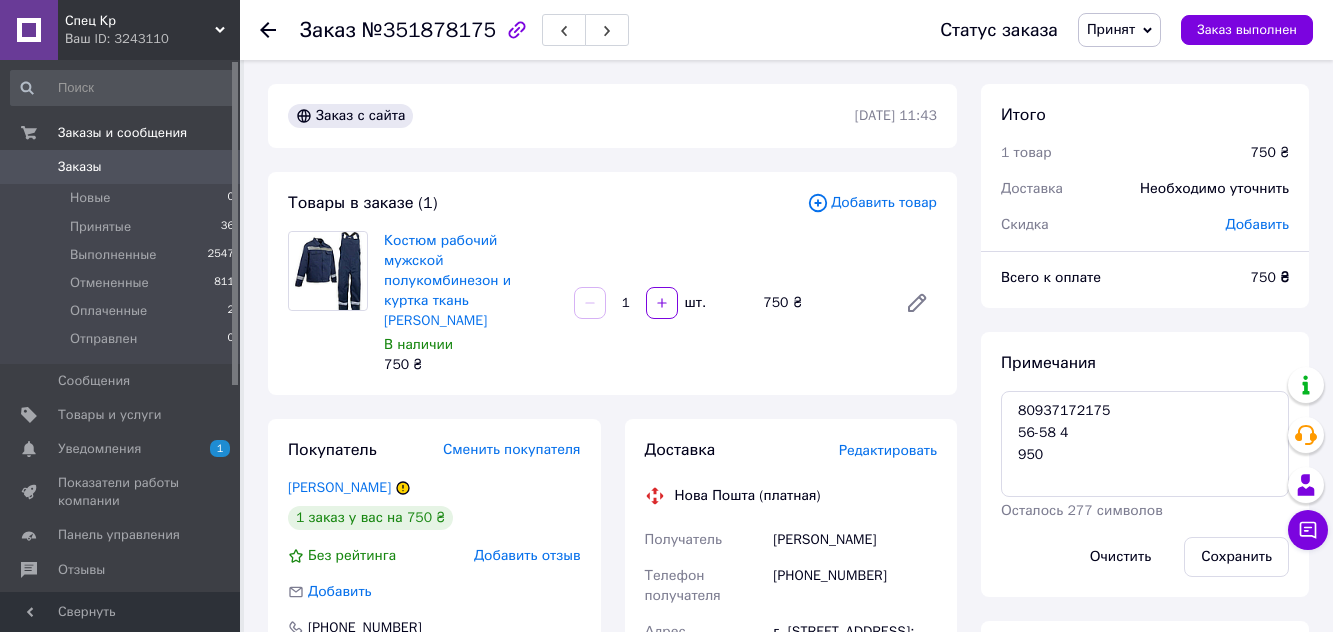click 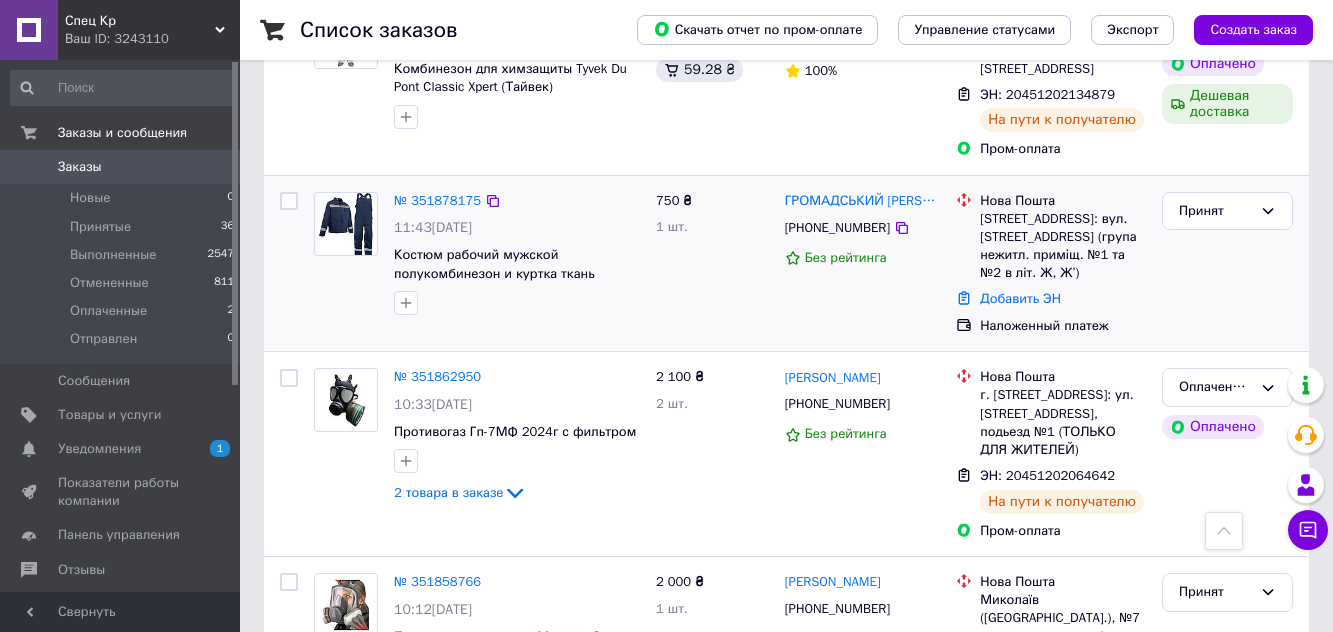 scroll, scrollTop: 500, scrollLeft: 0, axis: vertical 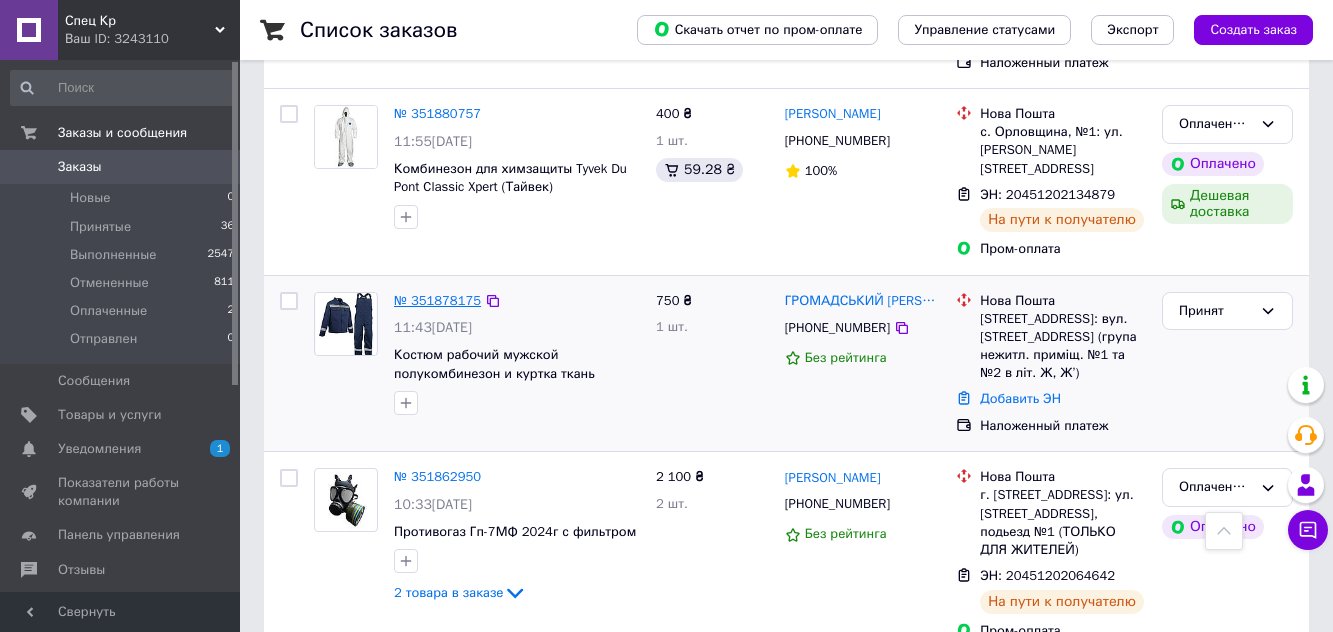 click on "№ 351878175" at bounding box center [437, 300] 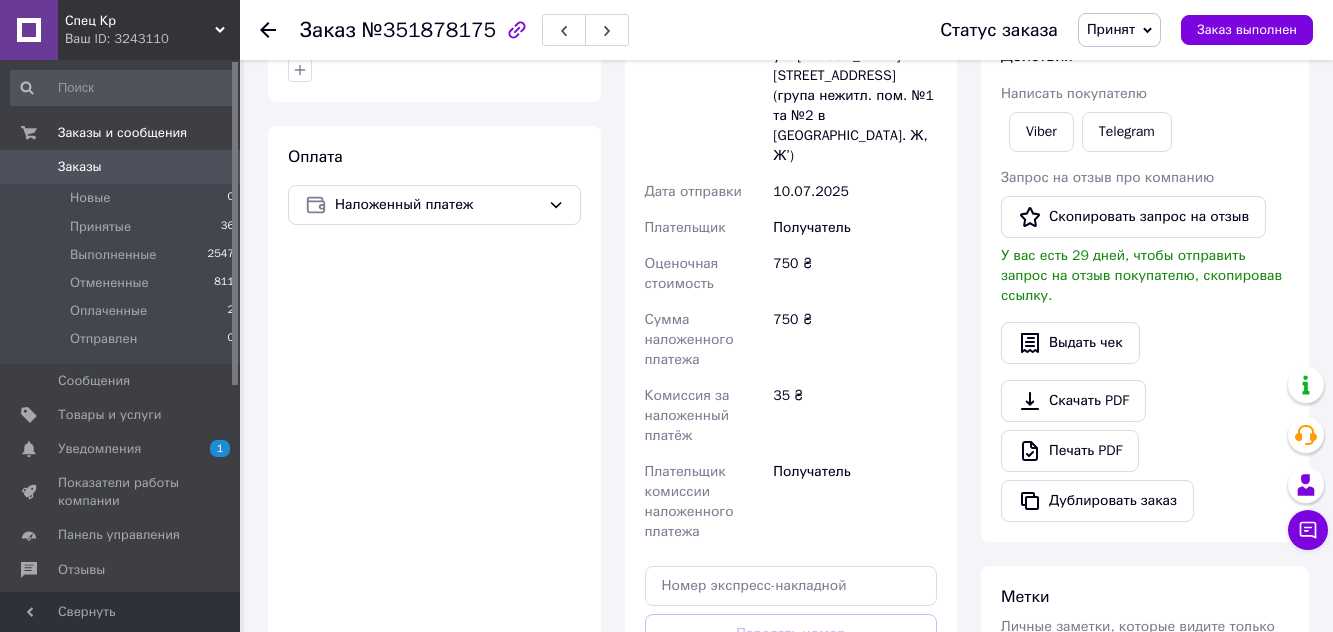 scroll, scrollTop: 286, scrollLeft: 0, axis: vertical 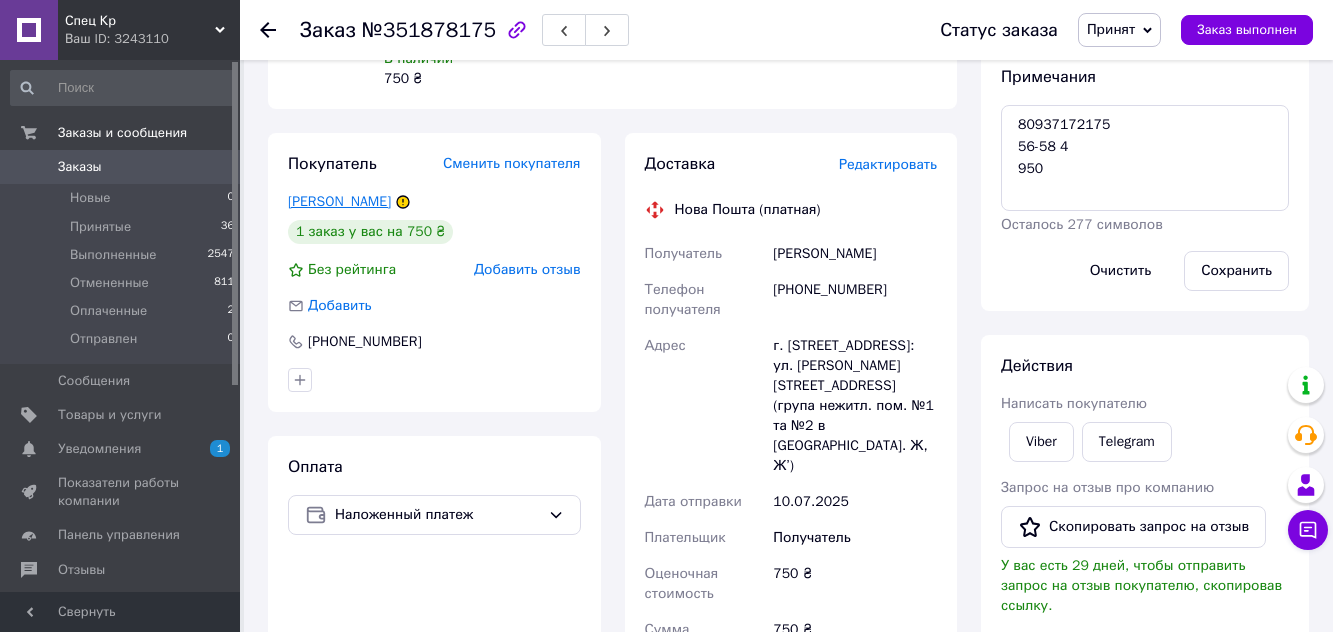 click on "ЯКОВИЧ ГРОМАДСЬКИЙ" at bounding box center (339, 201) 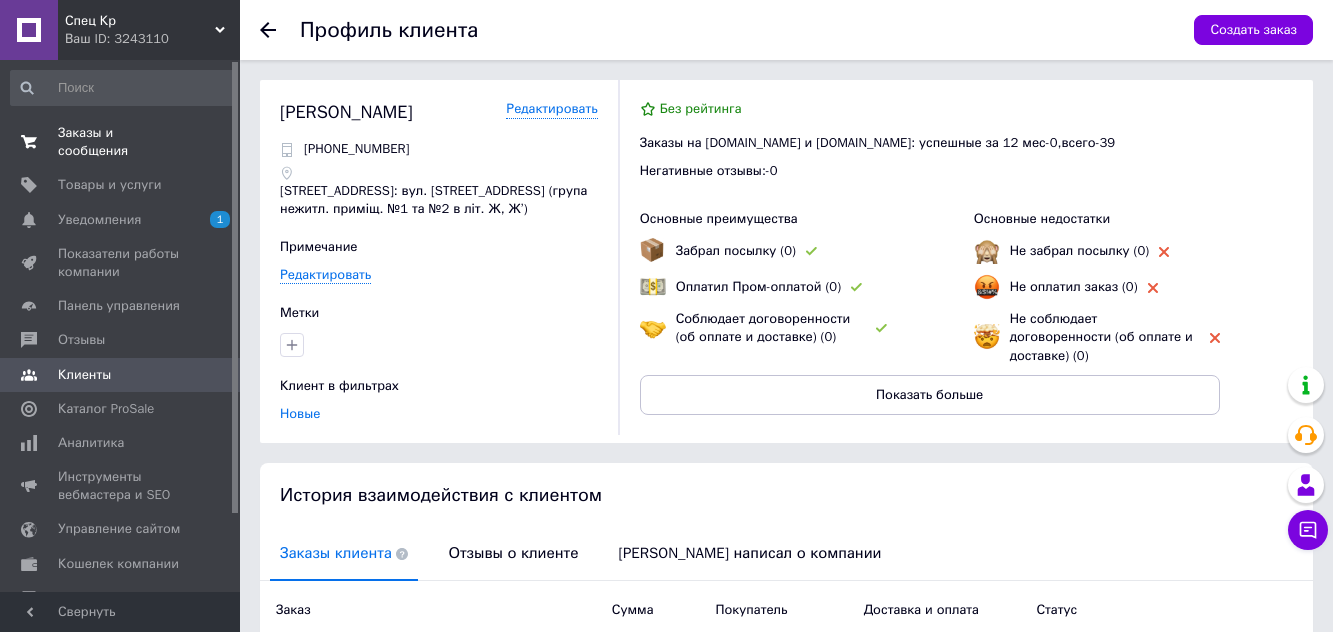 click on "Заказы и сообщения" at bounding box center (121, 142) 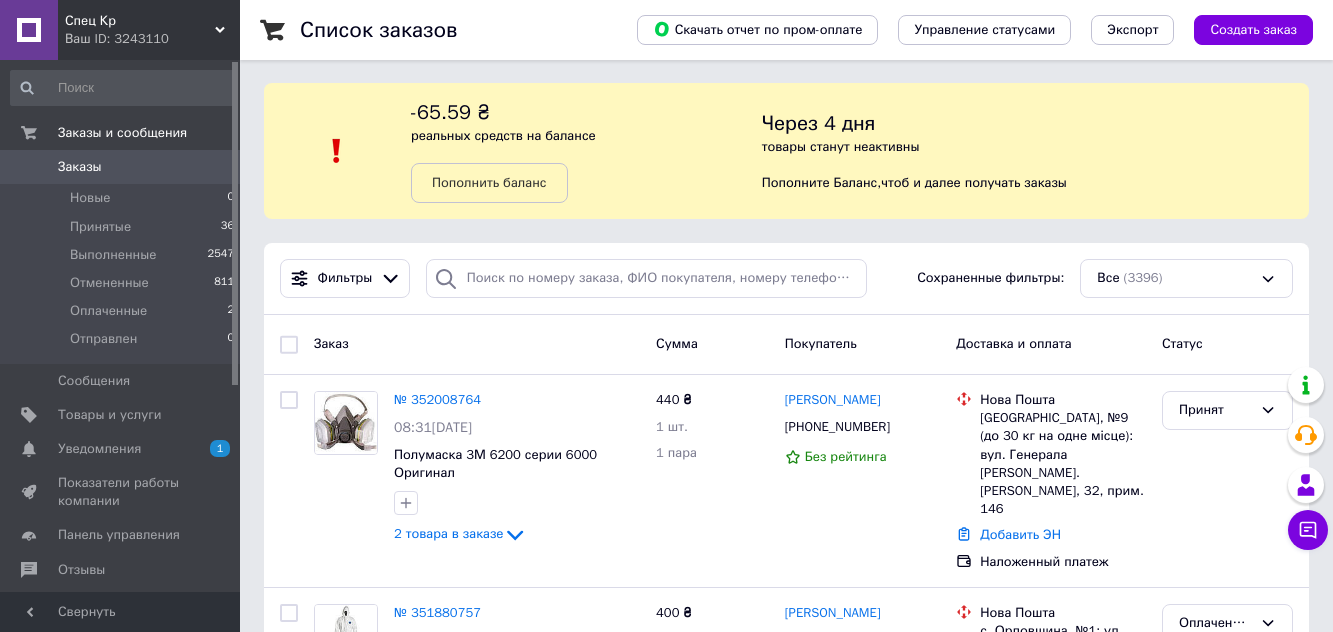 scroll, scrollTop: 0, scrollLeft: 0, axis: both 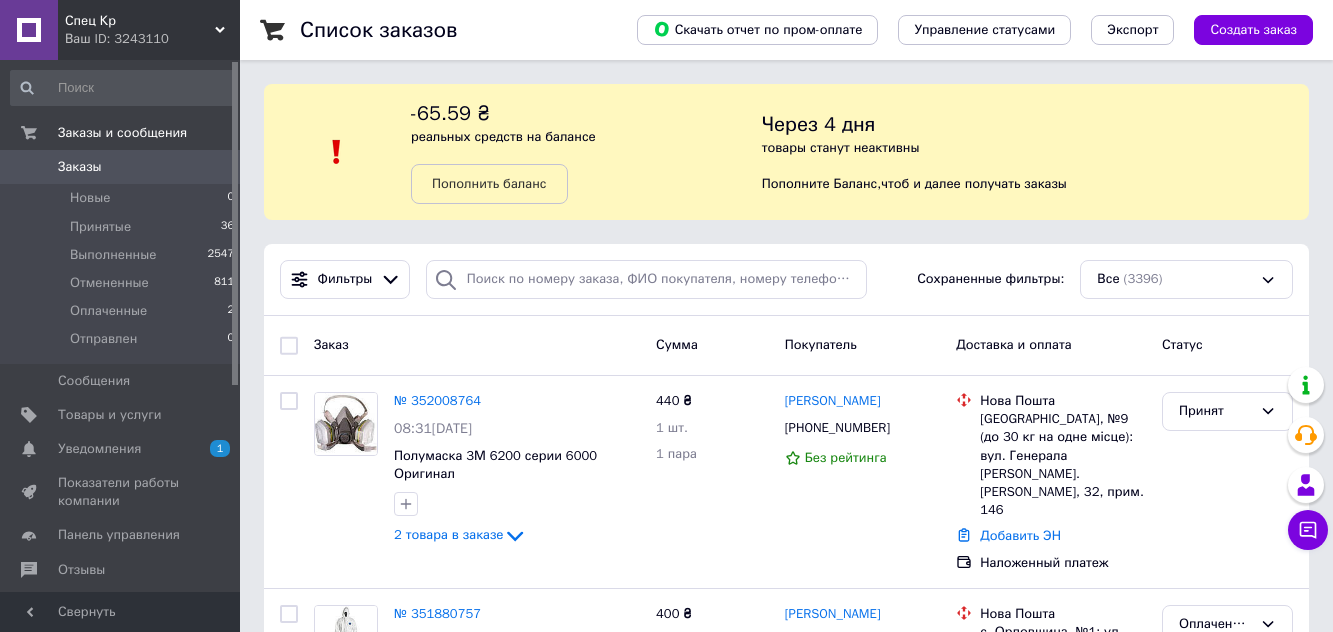 click 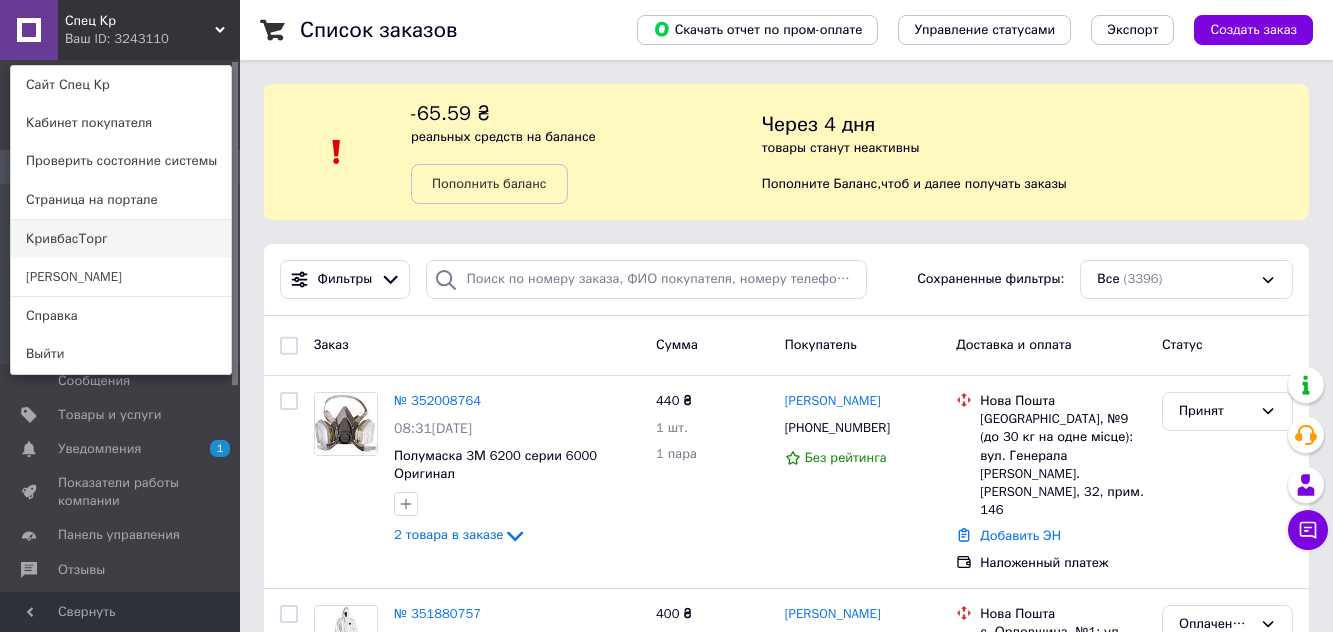 click on "КривбасТорг" at bounding box center [121, 239] 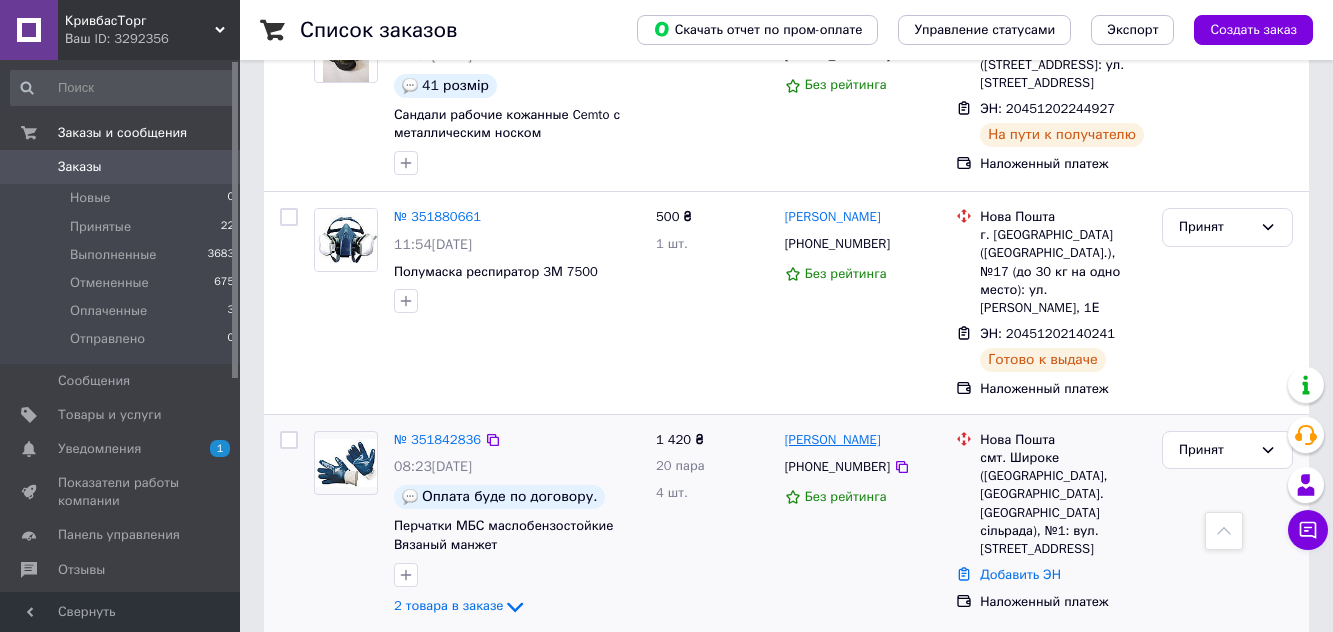 scroll, scrollTop: 0, scrollLeft: 0, axis: both 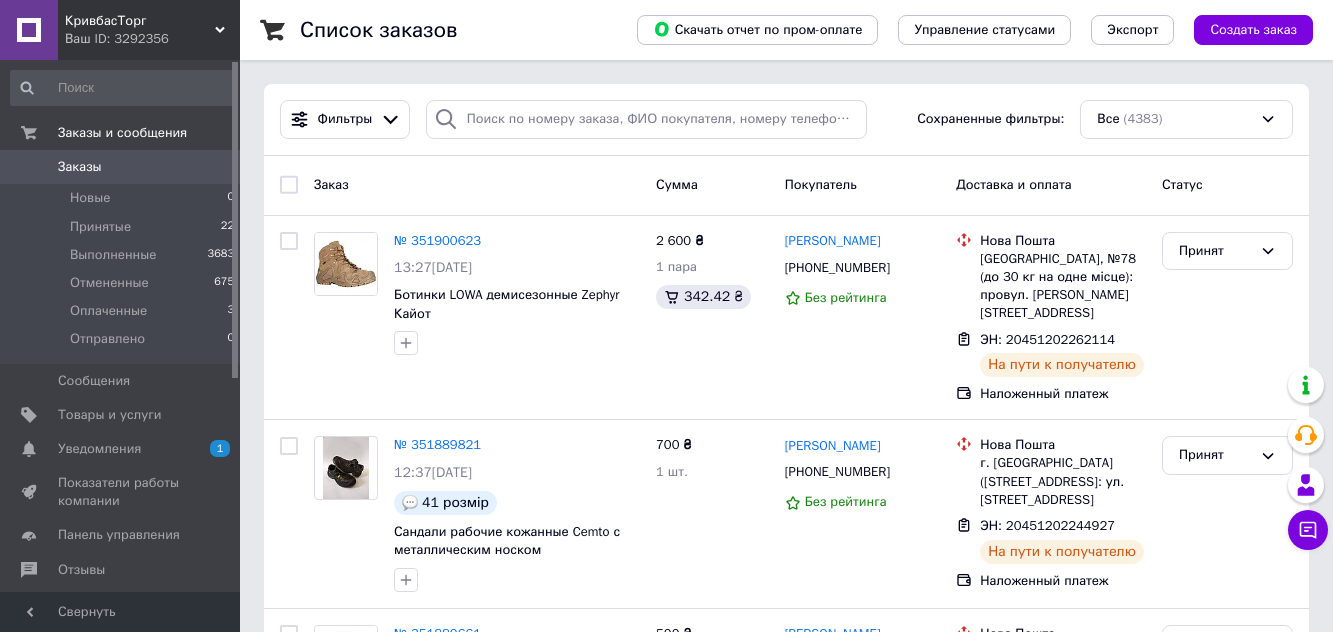 click 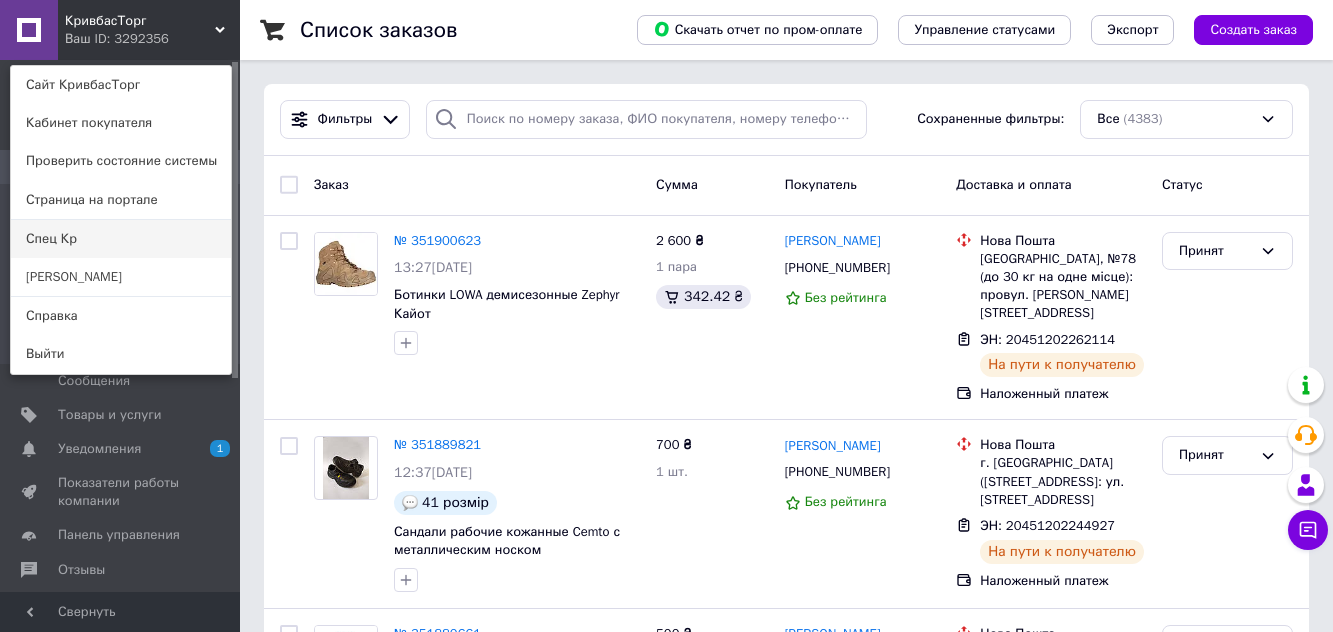 click on "Спец Кр" at bounding box center (121, 239) 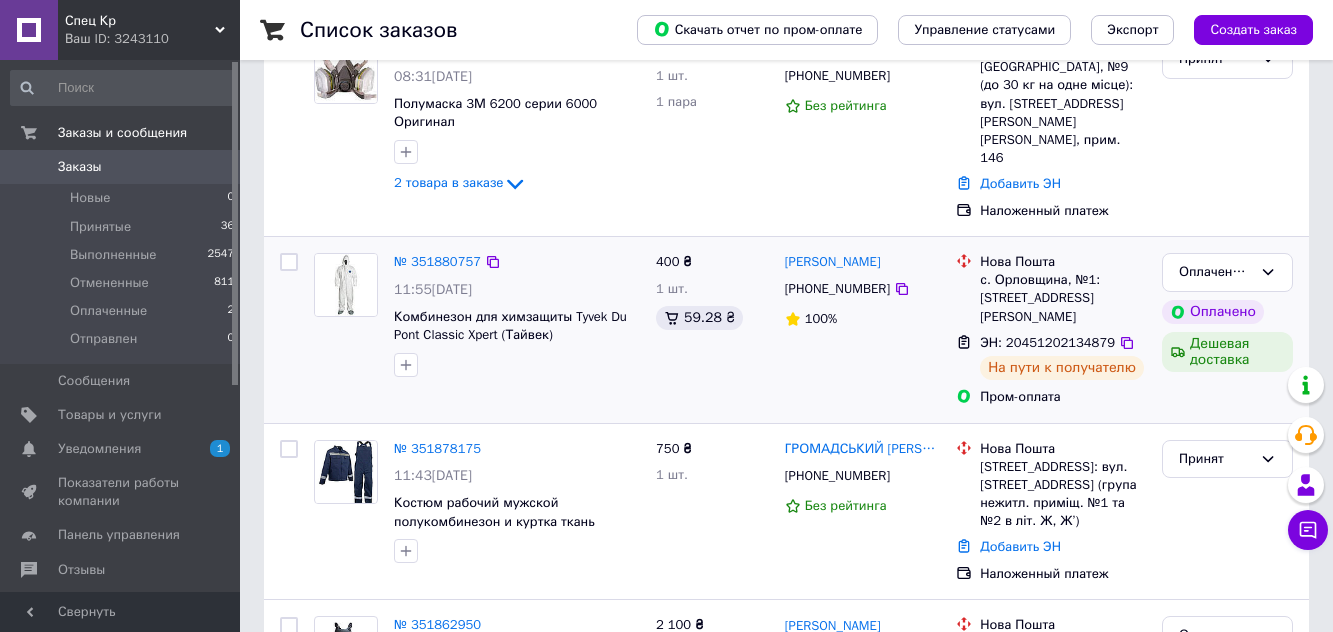scroll, scrollTop: 400, scrollLeft: 0, axis: vertical 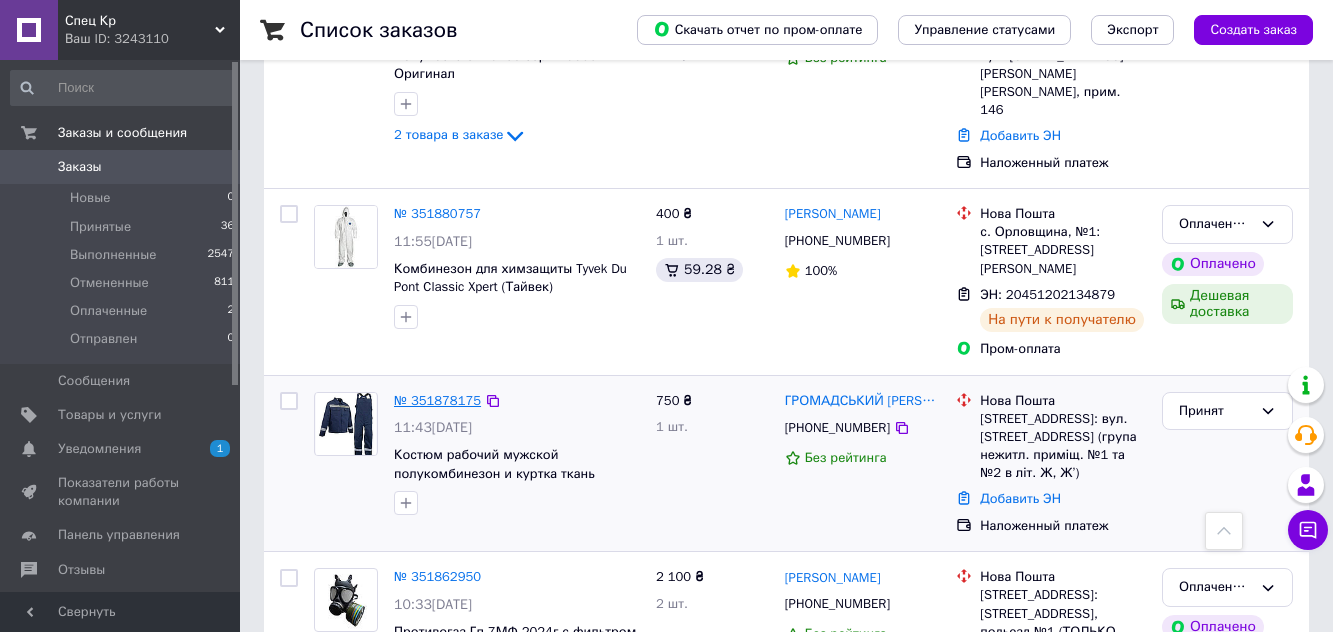 click on "№ 351878175" at bounding box center (437, 400) 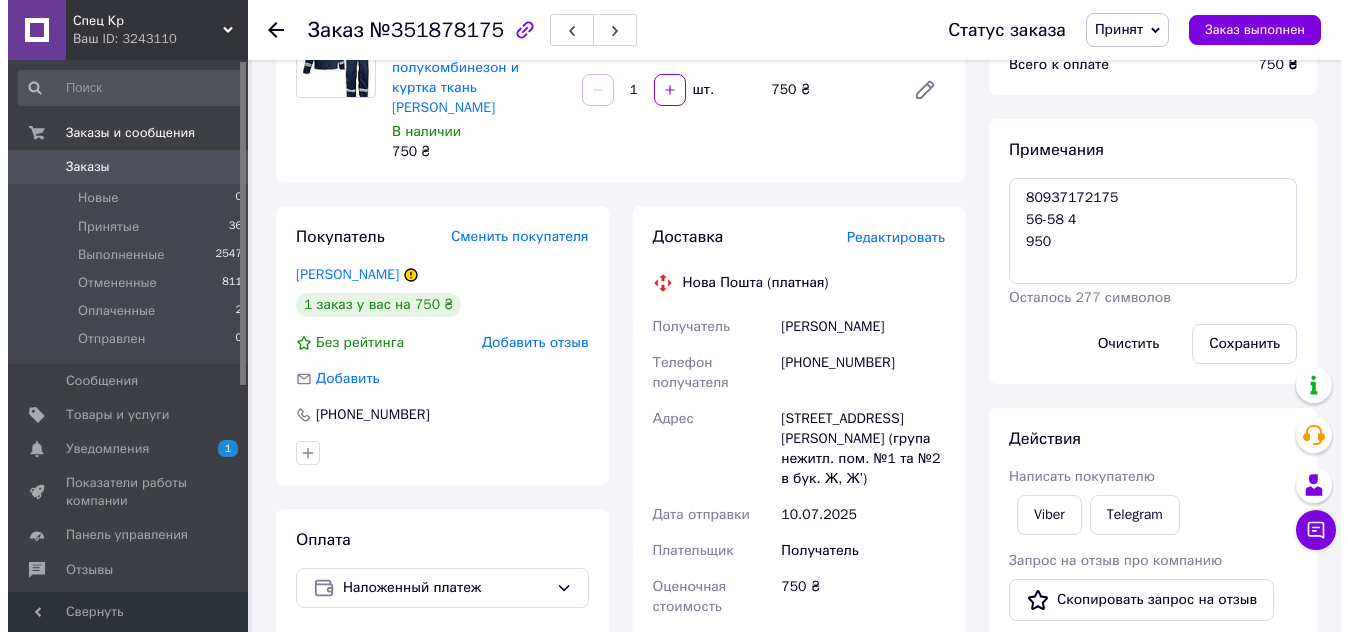 scroll, scrollTop: 200, scrollLeft: 0, axis: vertical 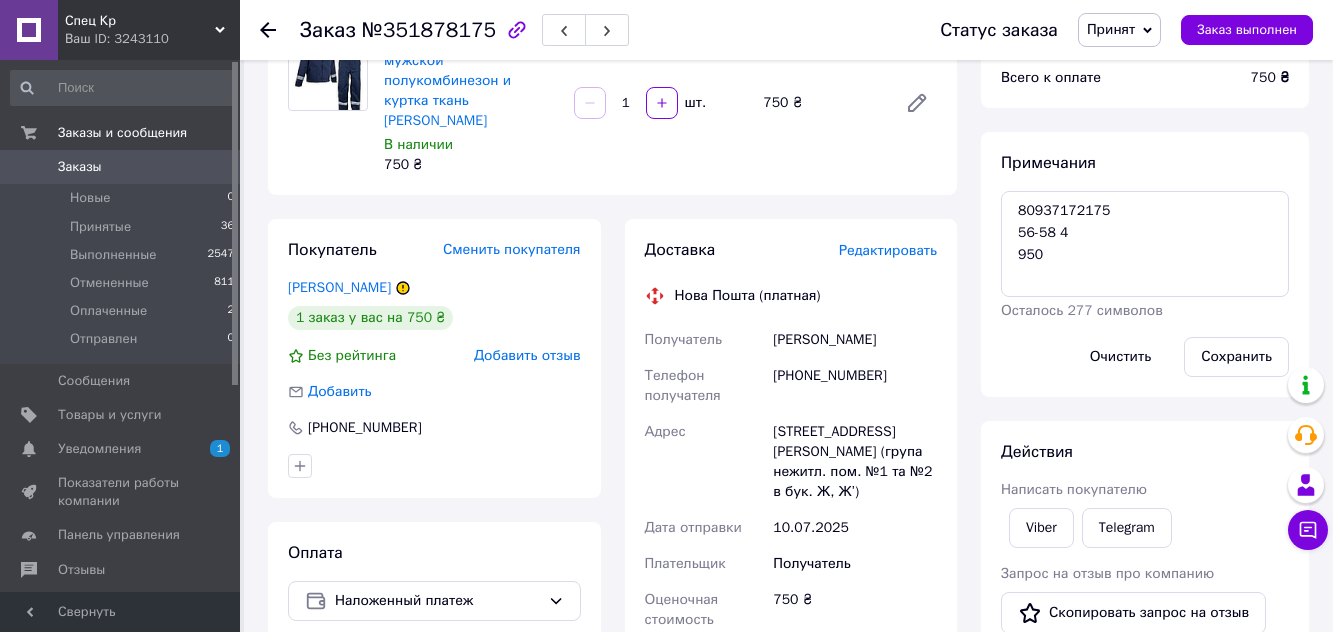 click on "Редактировать" at bounding box center (888, 250) 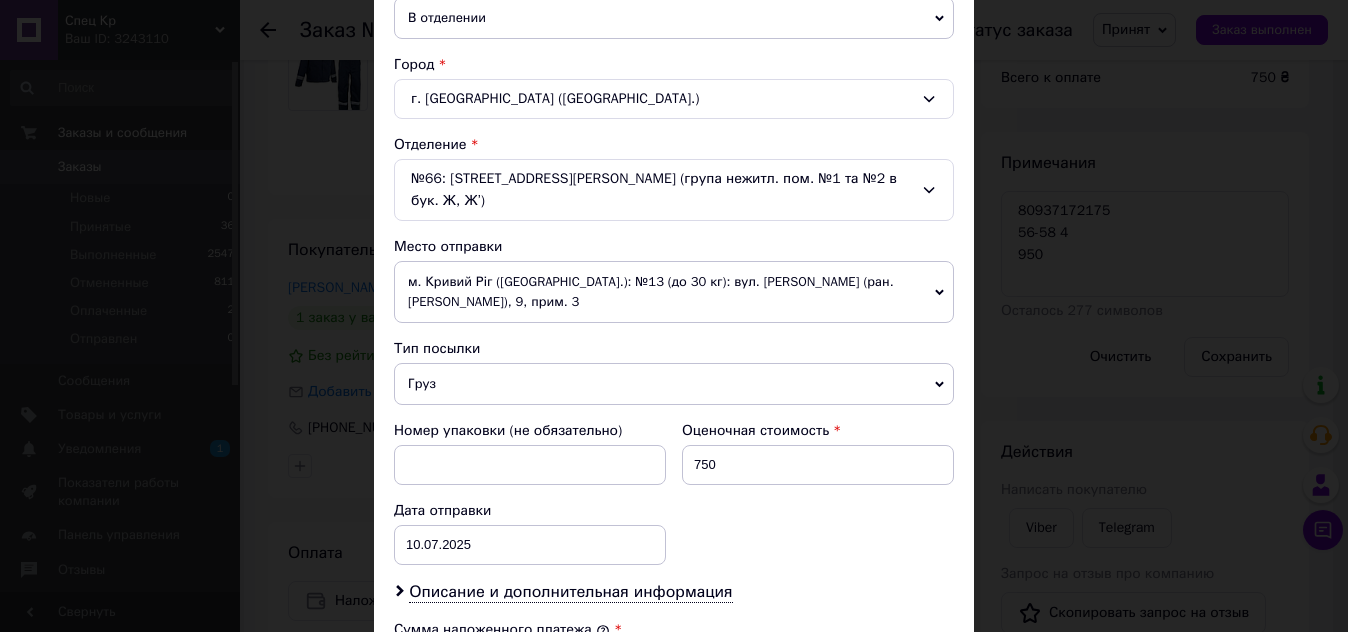 scroll, scrollTop: 700, scrollLeft: 0, axis: vertical 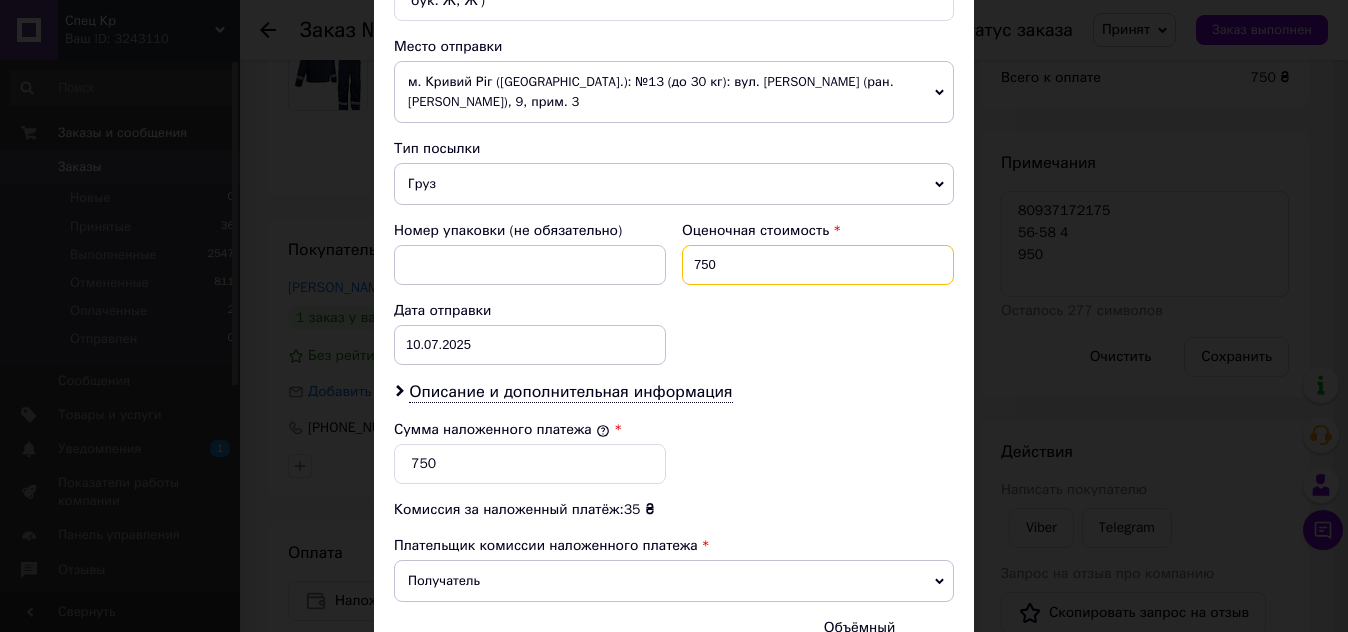 drag, startPoint x: 698, startPoint y: 239, endPoint x: 687, endPoint y: 239, distance: 11 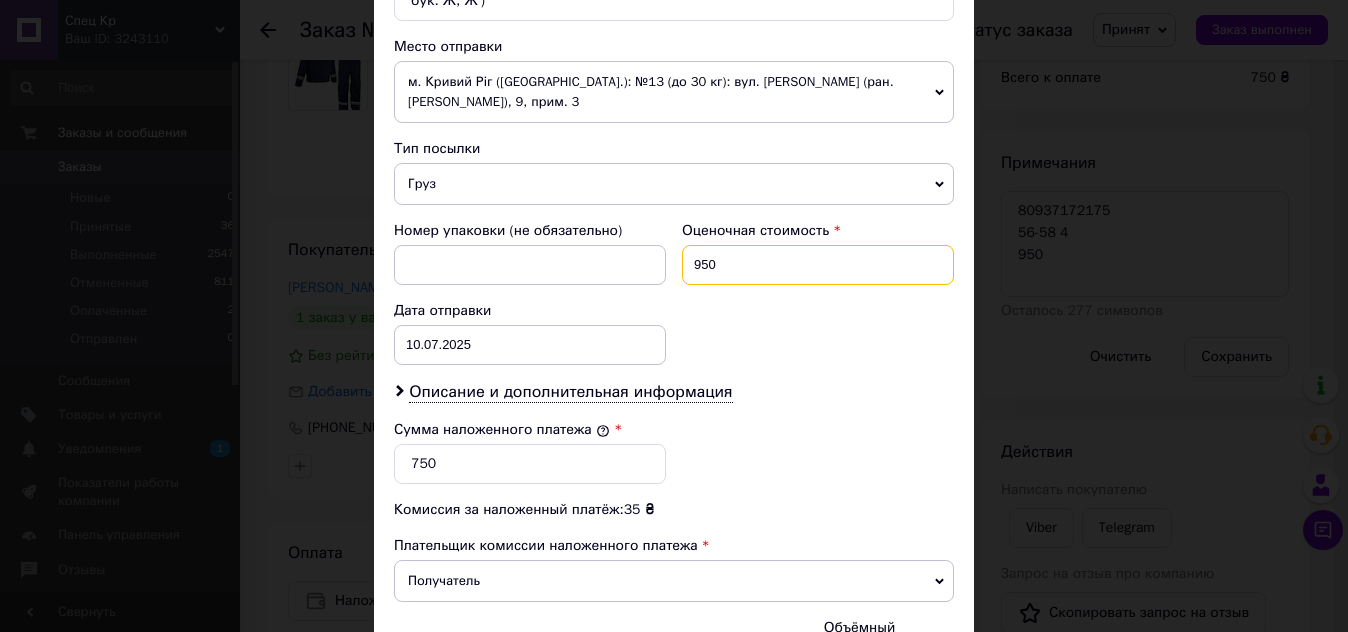 type on "950" 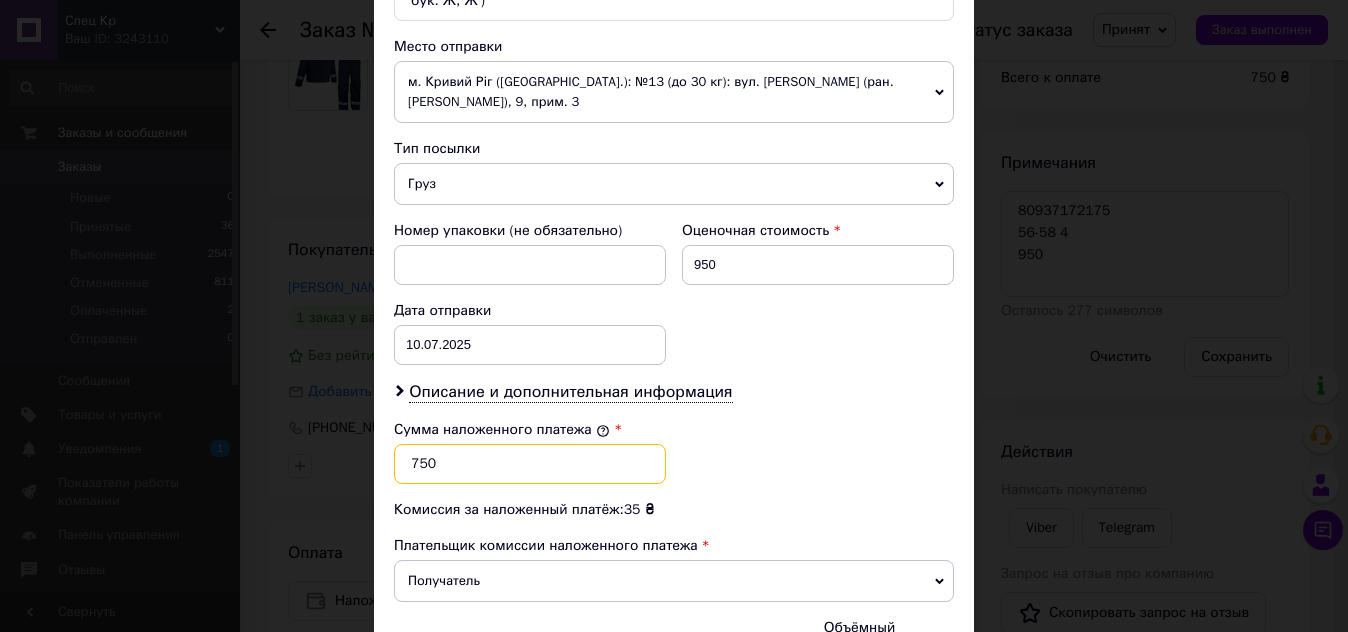 click on "750" at bounding box center (530, 464) 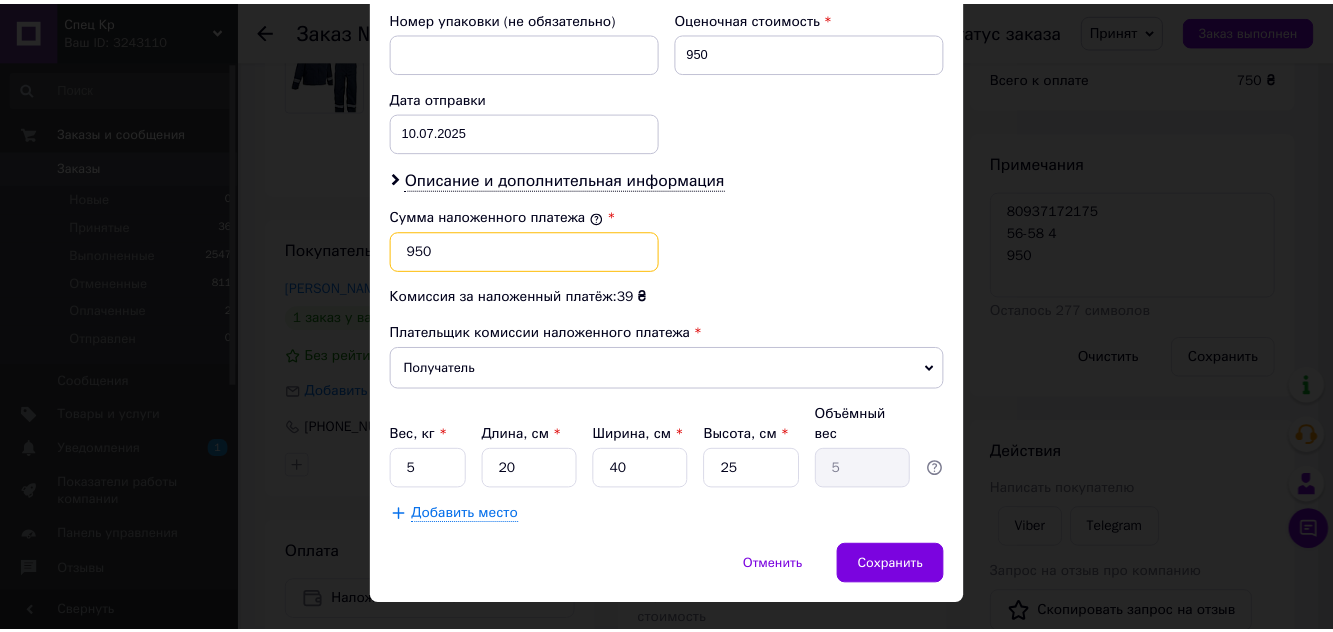 scroll, scrollTop: 914, scrollLeft: 0, axis: vertical 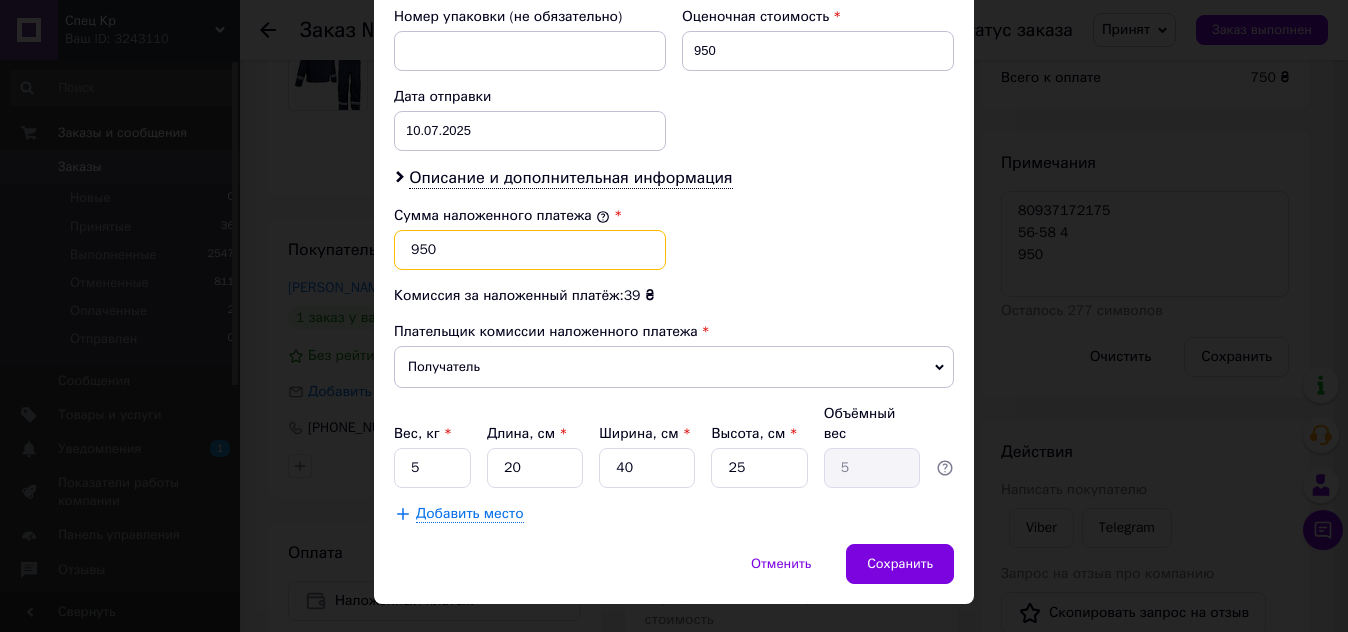 type on "950" 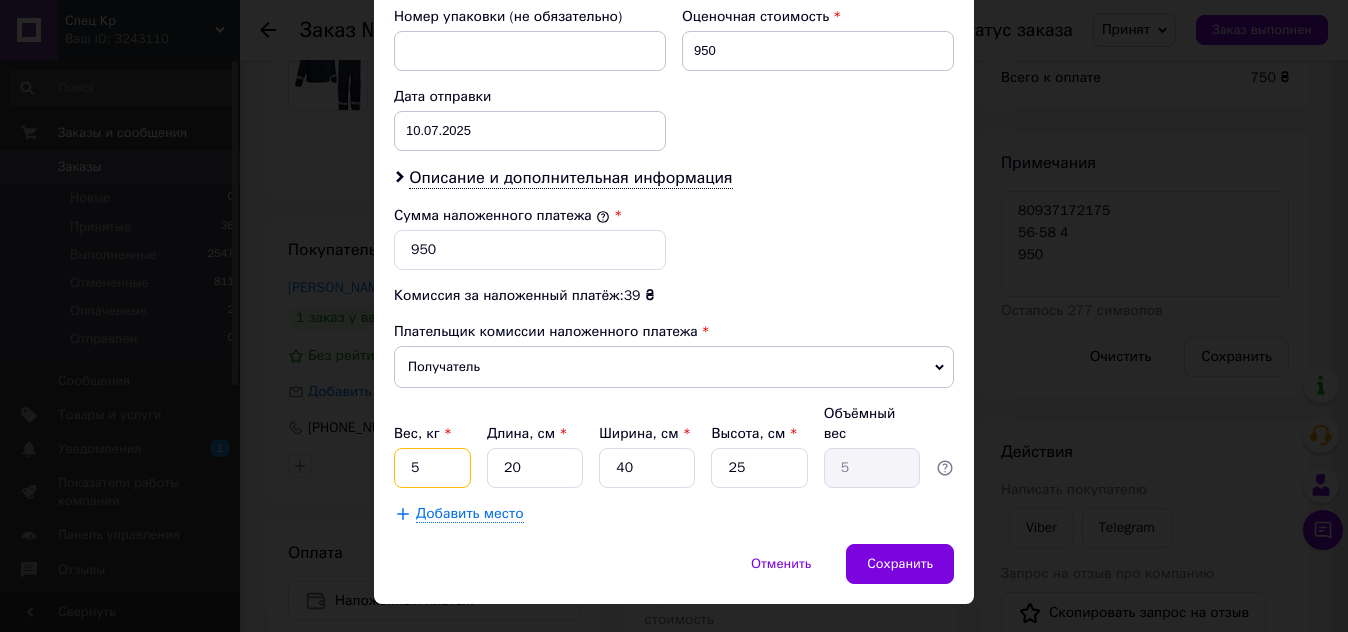 drag, startPoint x: 428, startPoint y: 424, endPoint x: 405, endPoint y: 424, distance: 23 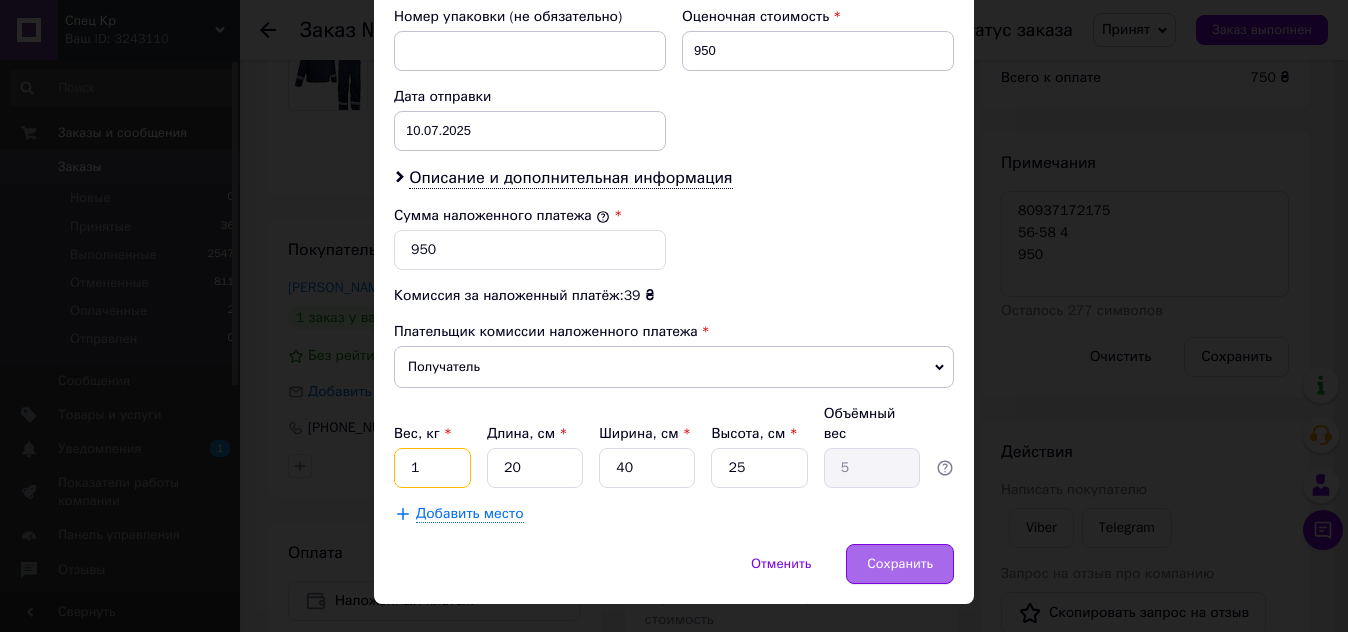 type on "1" 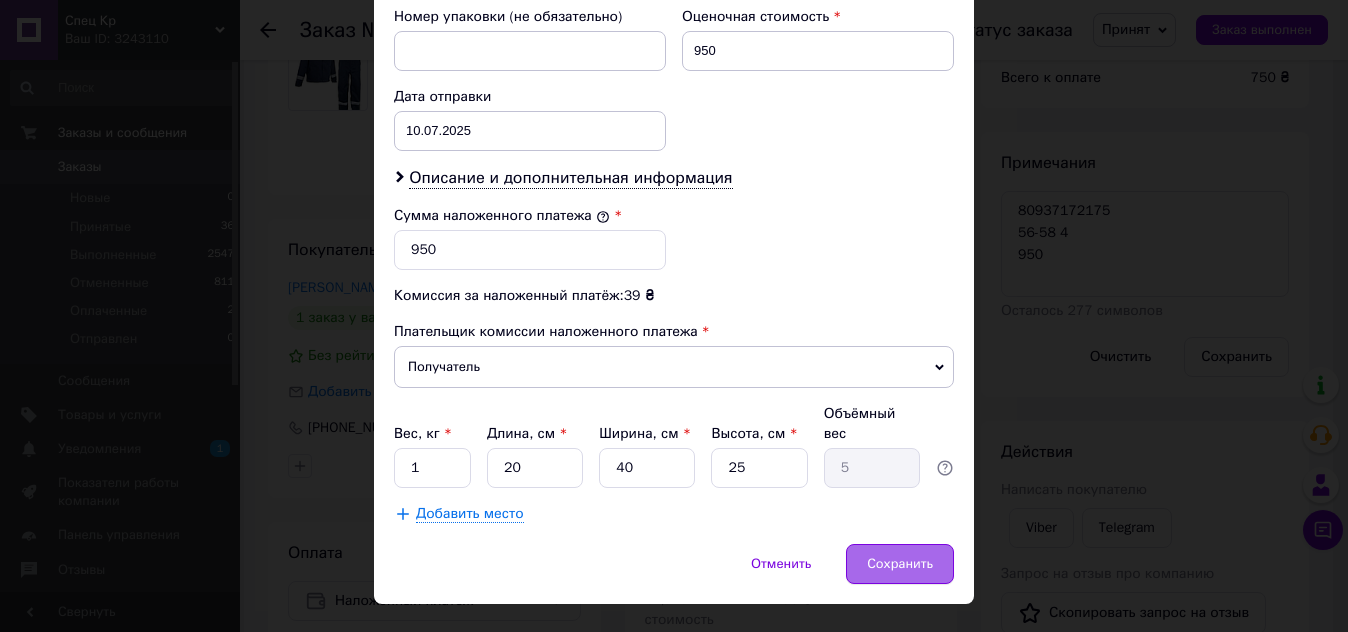 click on "Сохранить" at bounding box center (900, 564) 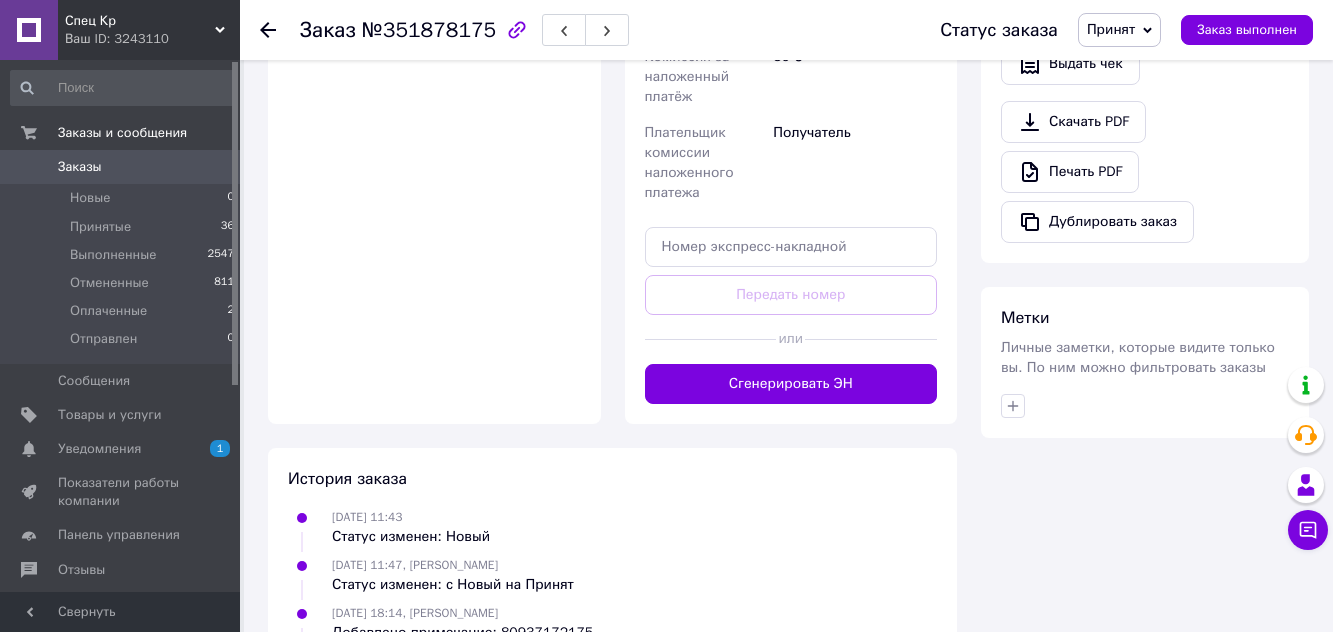 scroll, scrollTop: 900, scrollLeft: 0, axis: vertical 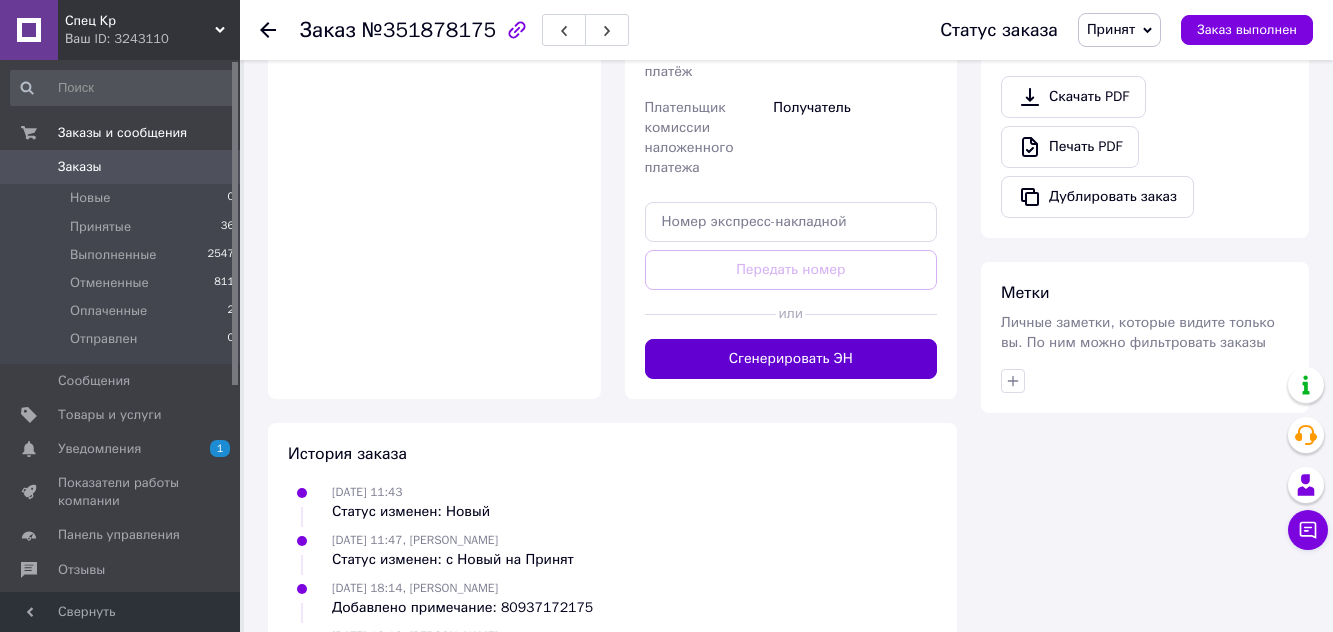 click on "Сгенерировать ЭН" at bounding box center (791, 359) 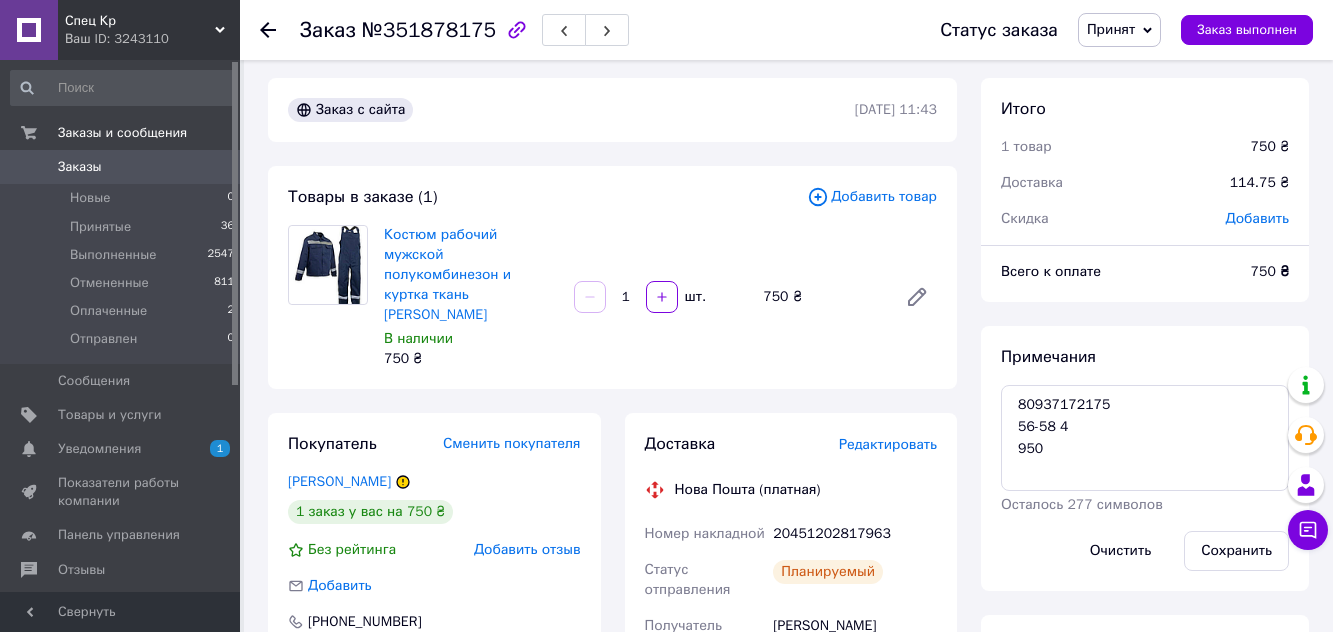 scroll, scrollTop: 0, scrollLeft: 0, axis: both 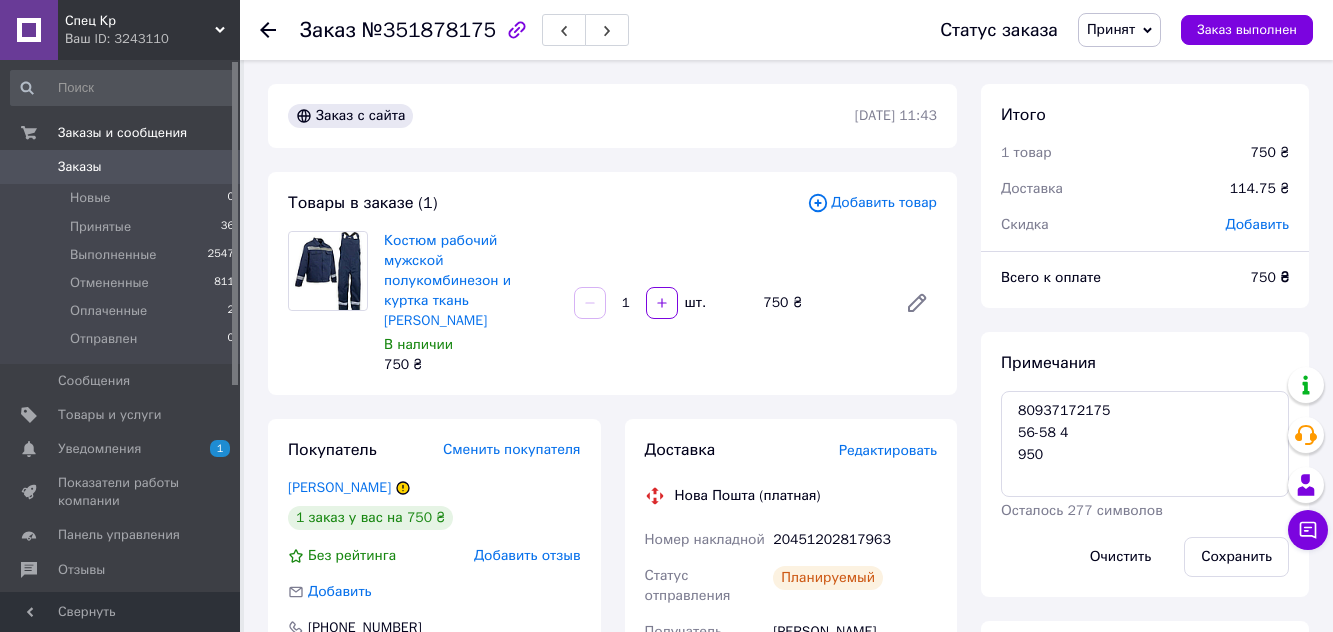 click 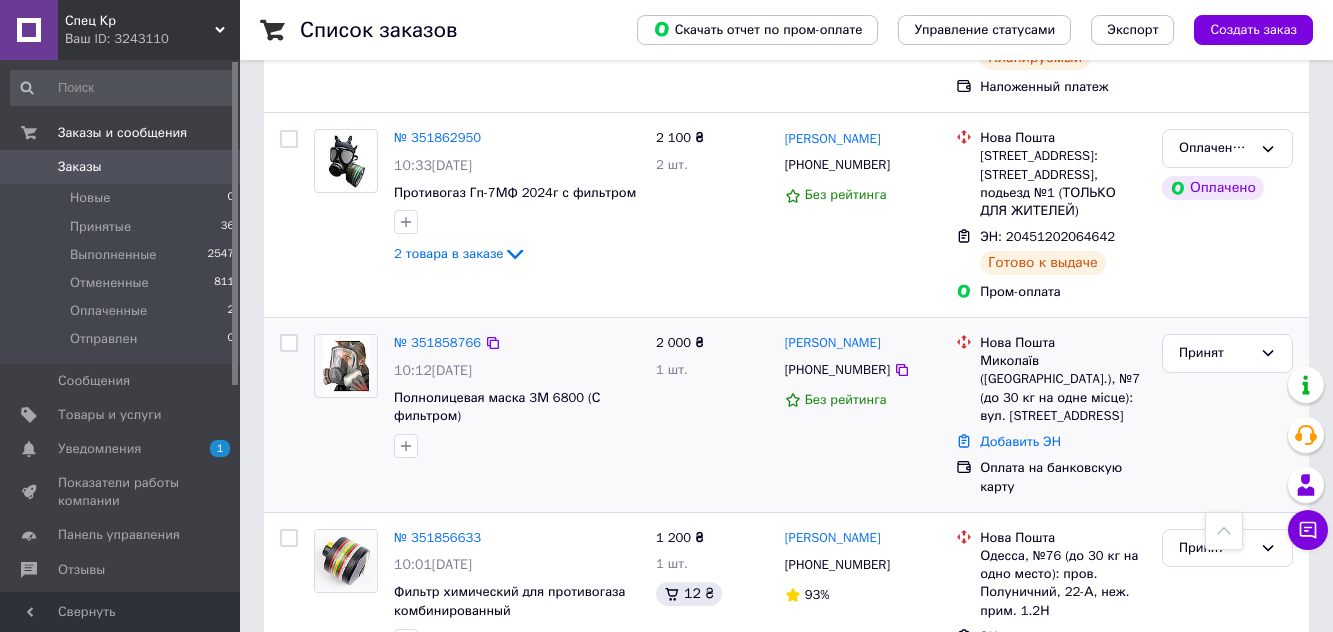 scroll, scrollTop: 900, scrollLeft: 0, axis: vertical 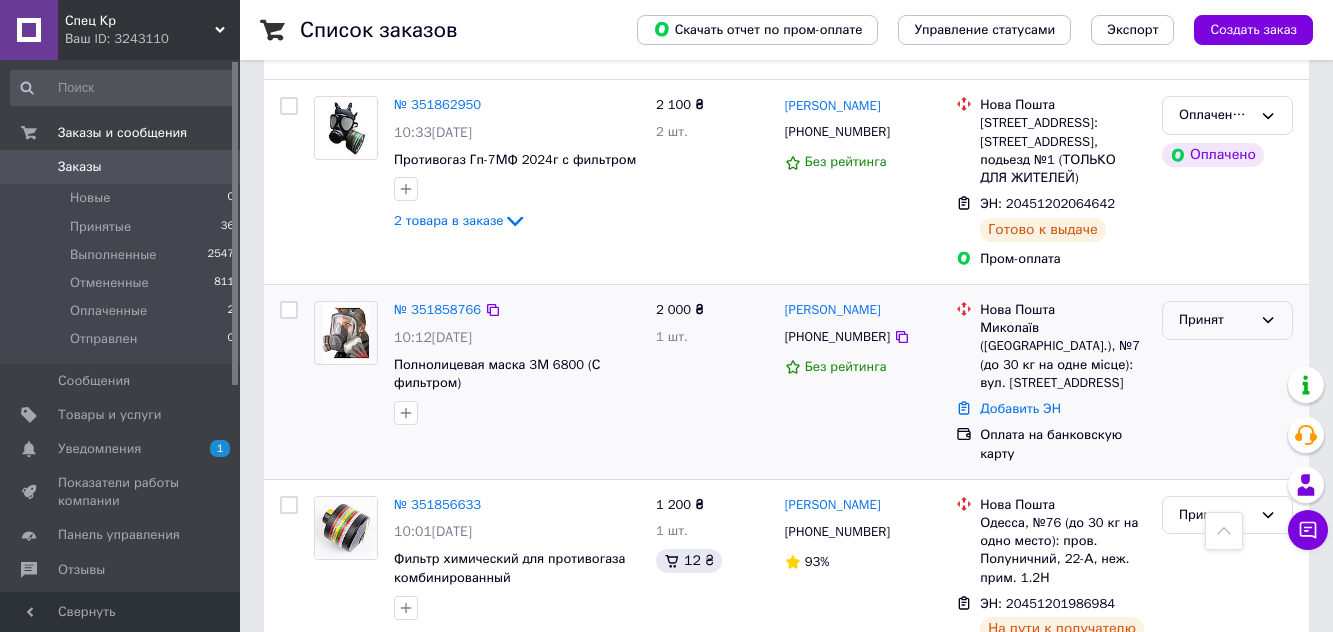 click 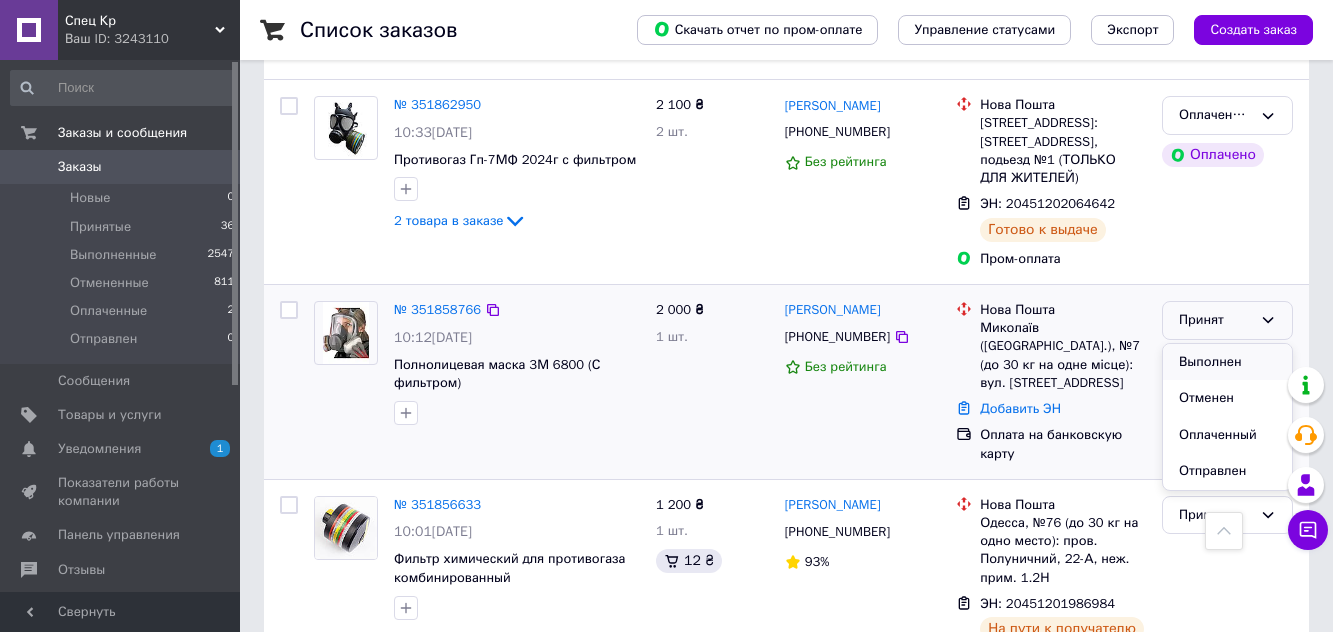 click on "Выполнен" at bounding box center (1227, 362) 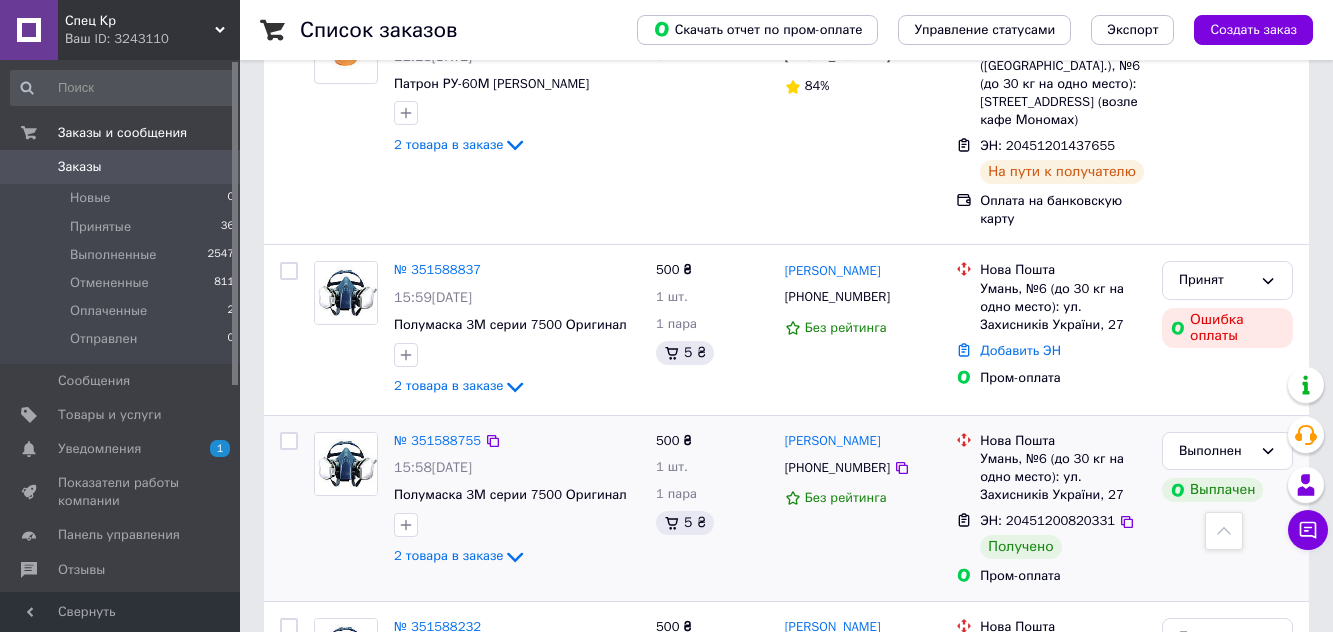scroll, scrollTop: 1700, scrollLeft: 0, axis: vertical 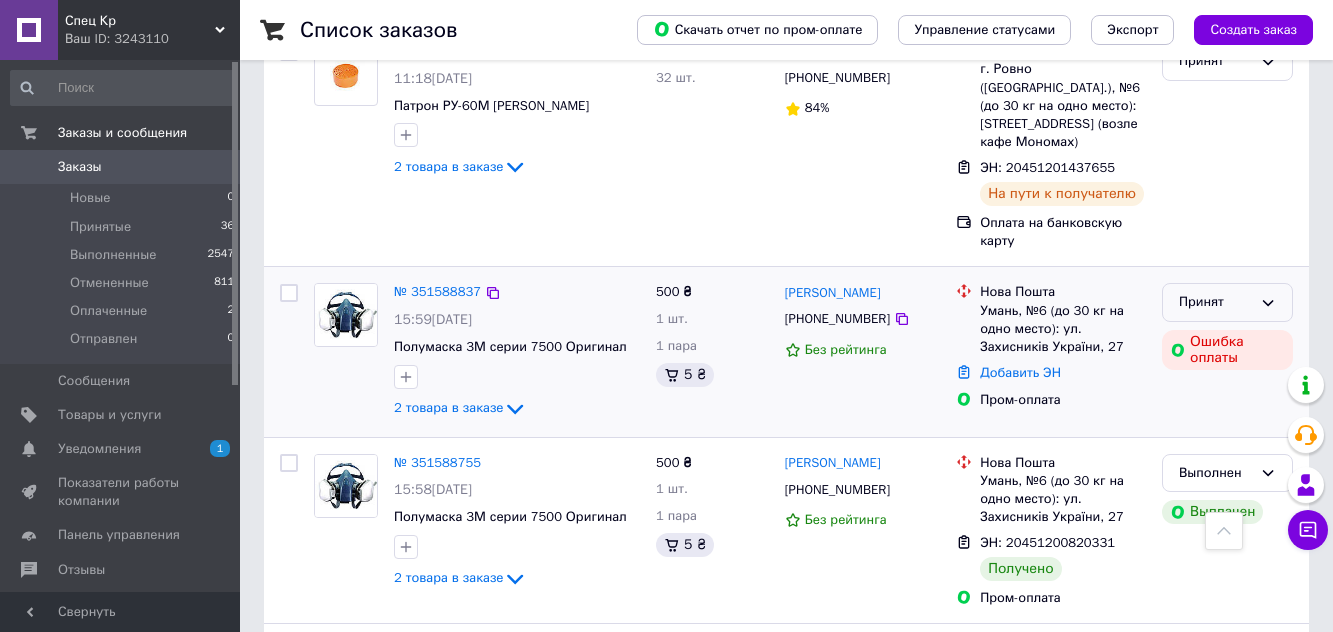 click 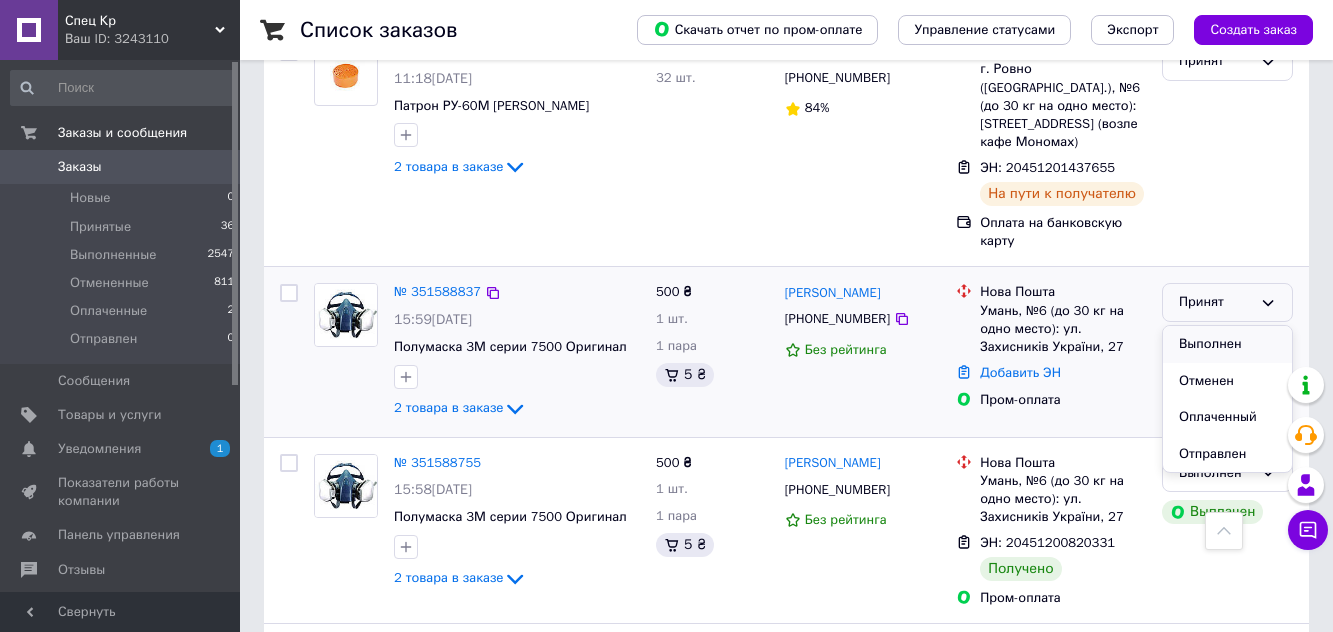 click on "Выполнен" at bounding box center [1227, 344] 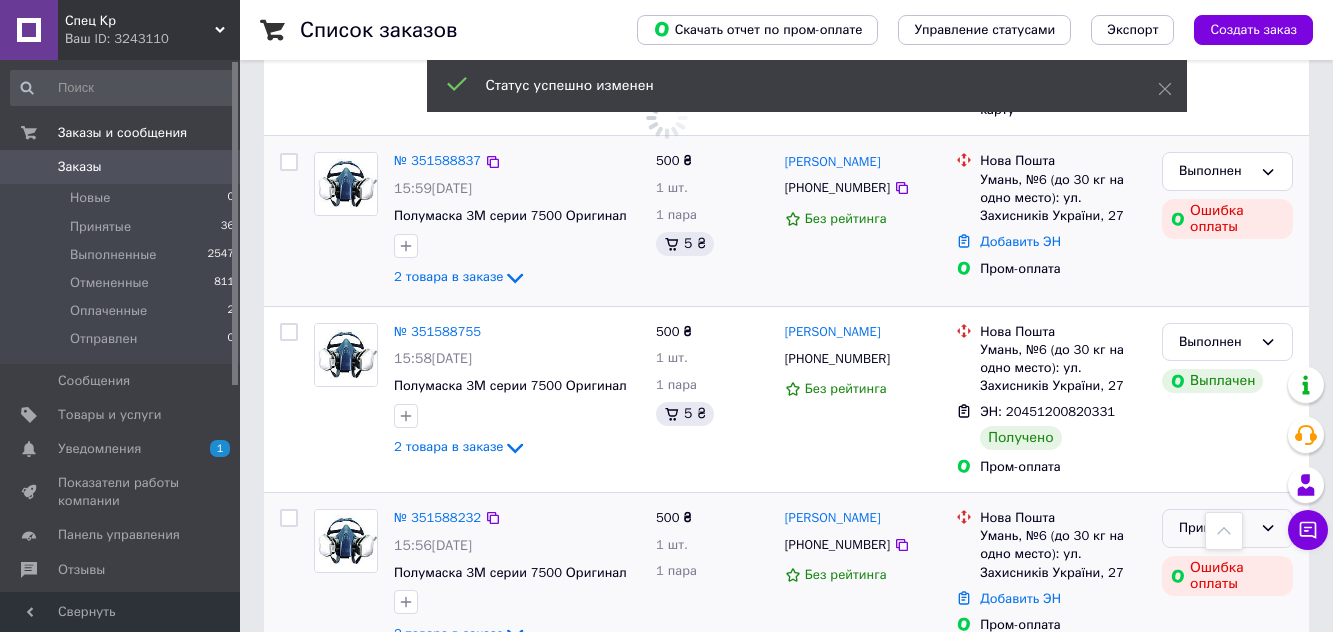 scroll, scrollTop: 1900, scrollLeft: 0, axis: vertical 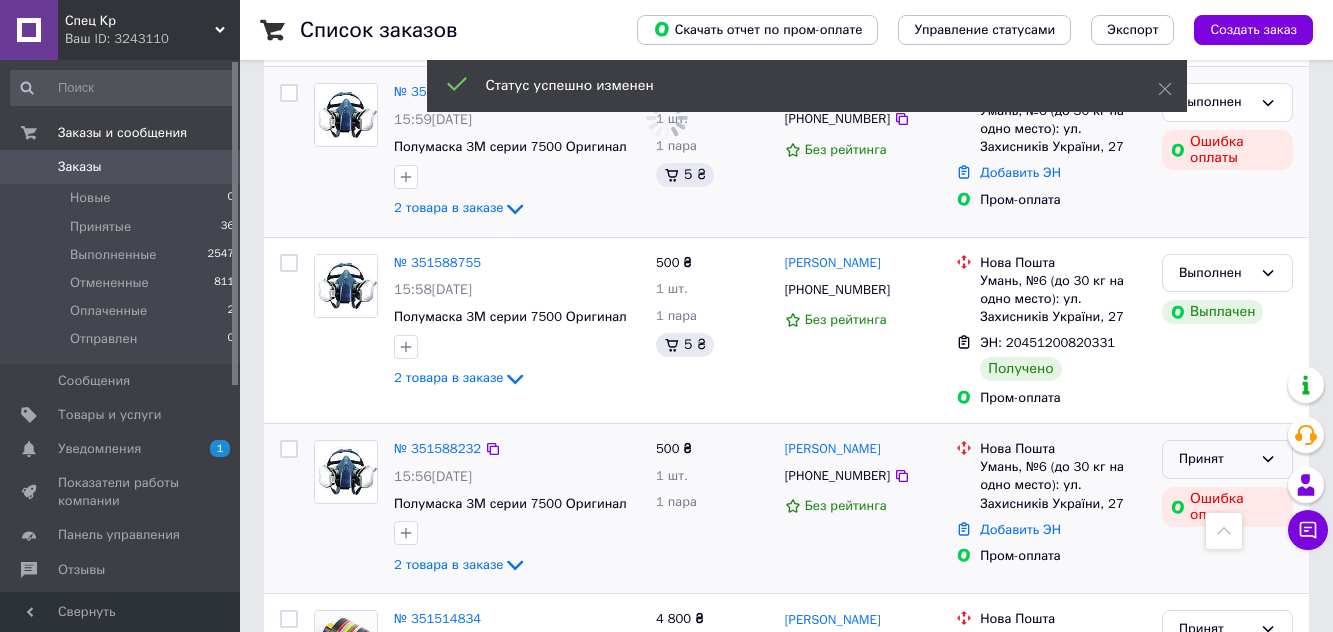 click 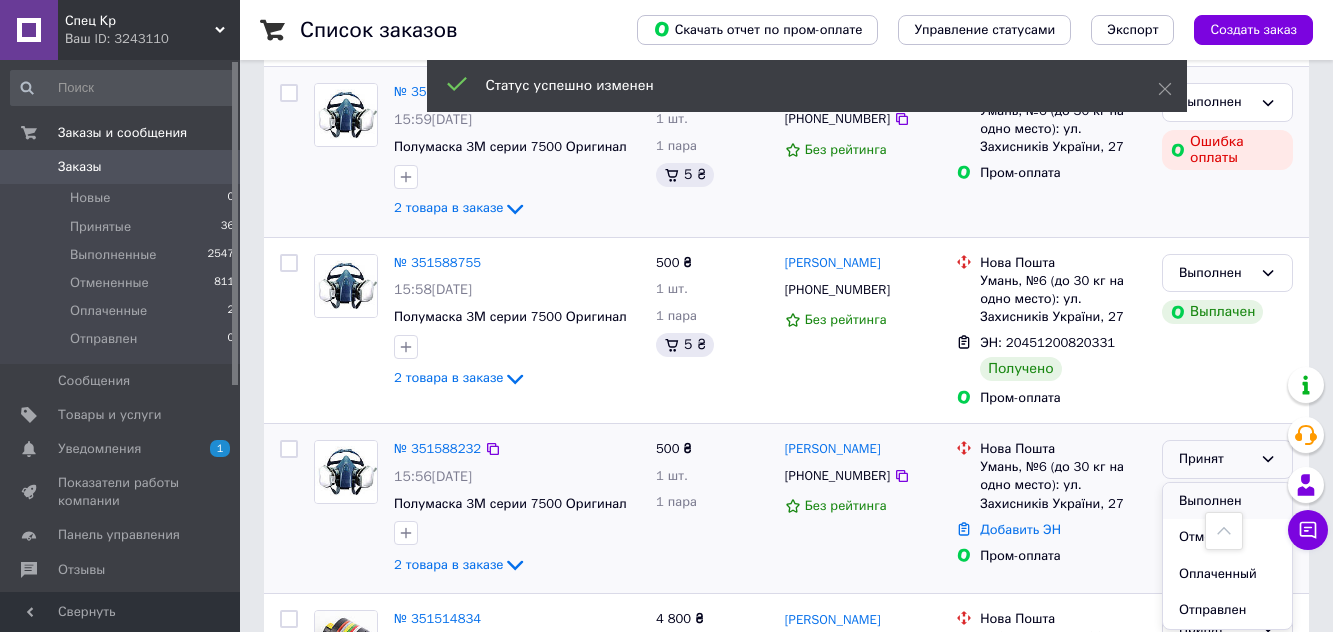 click on "Выполнен" at bounding box center (1227, 501) 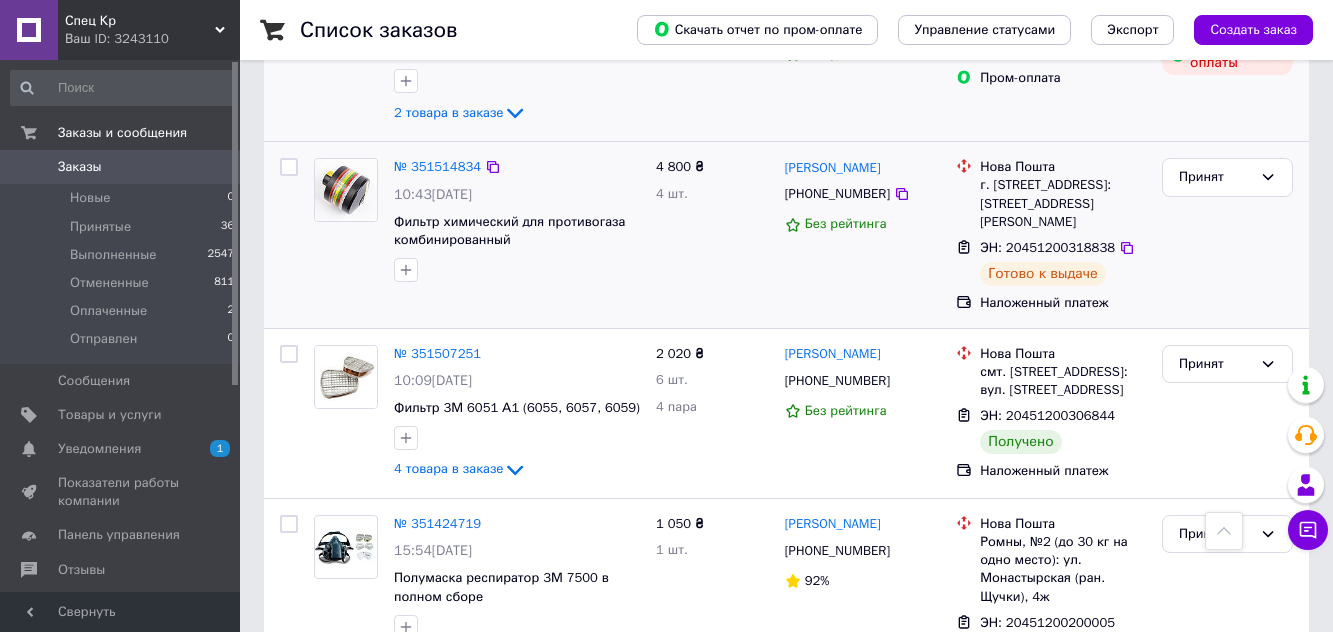scroll, scrollTop: 2400, scrollLeft: 0, axis: vertical 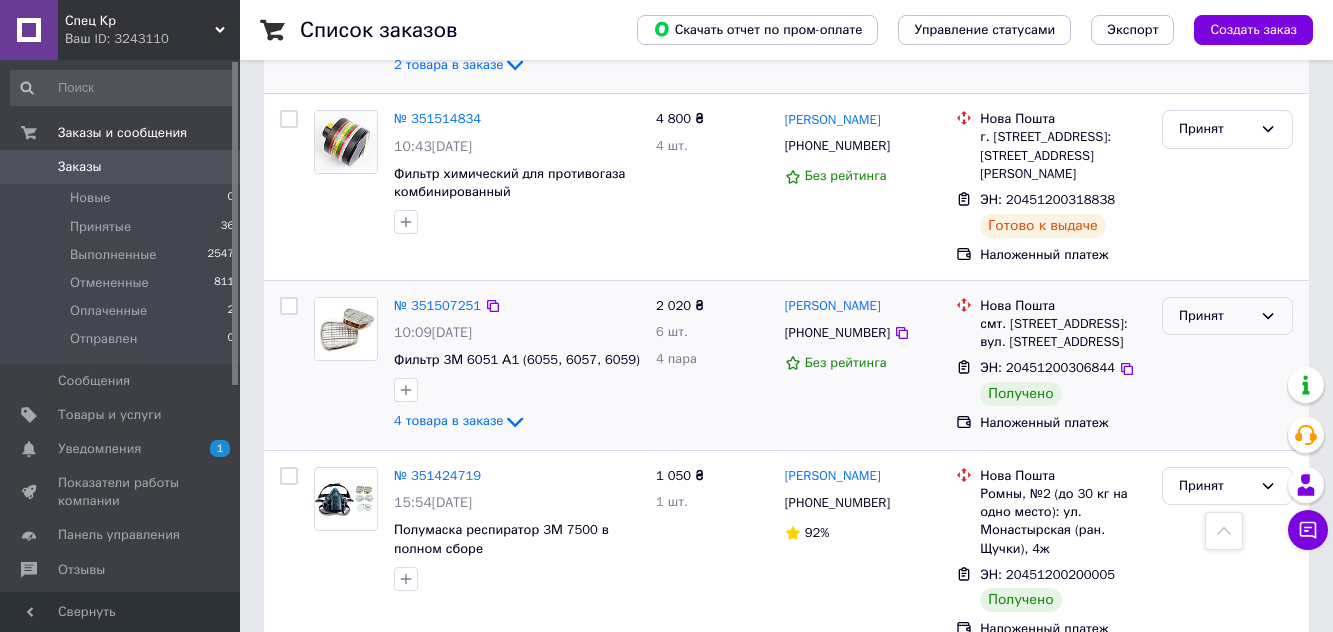 click 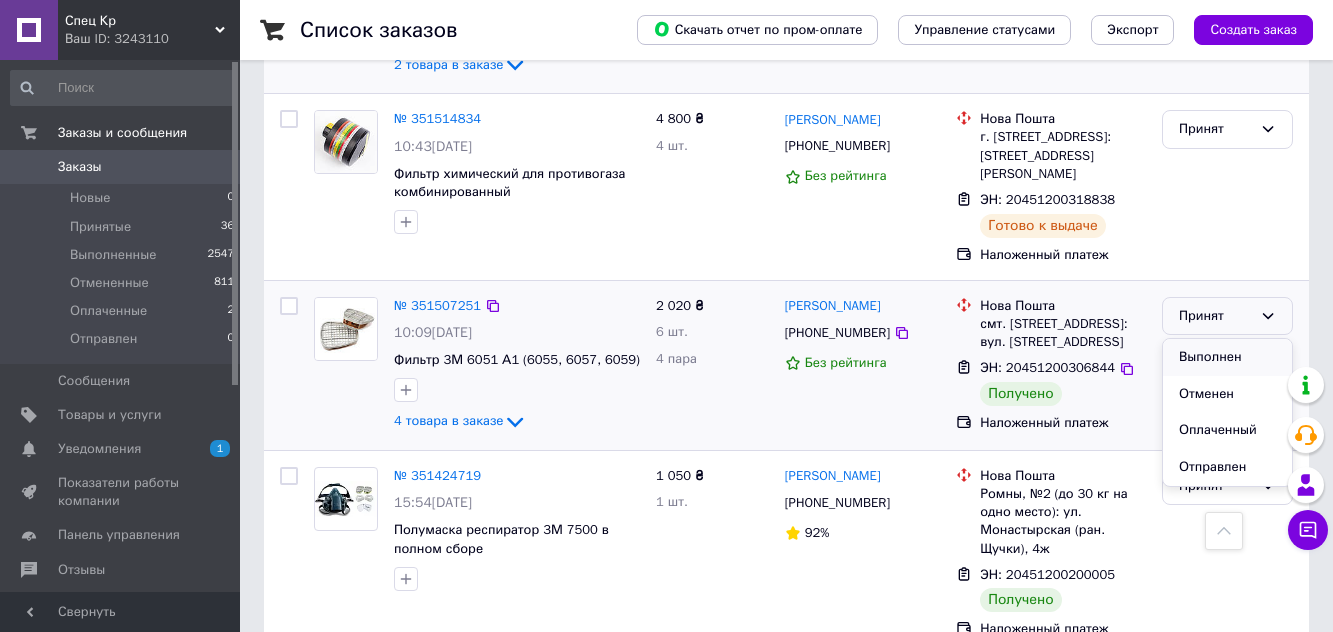 click on "Выполнен" at bounding box center [1227, 357] 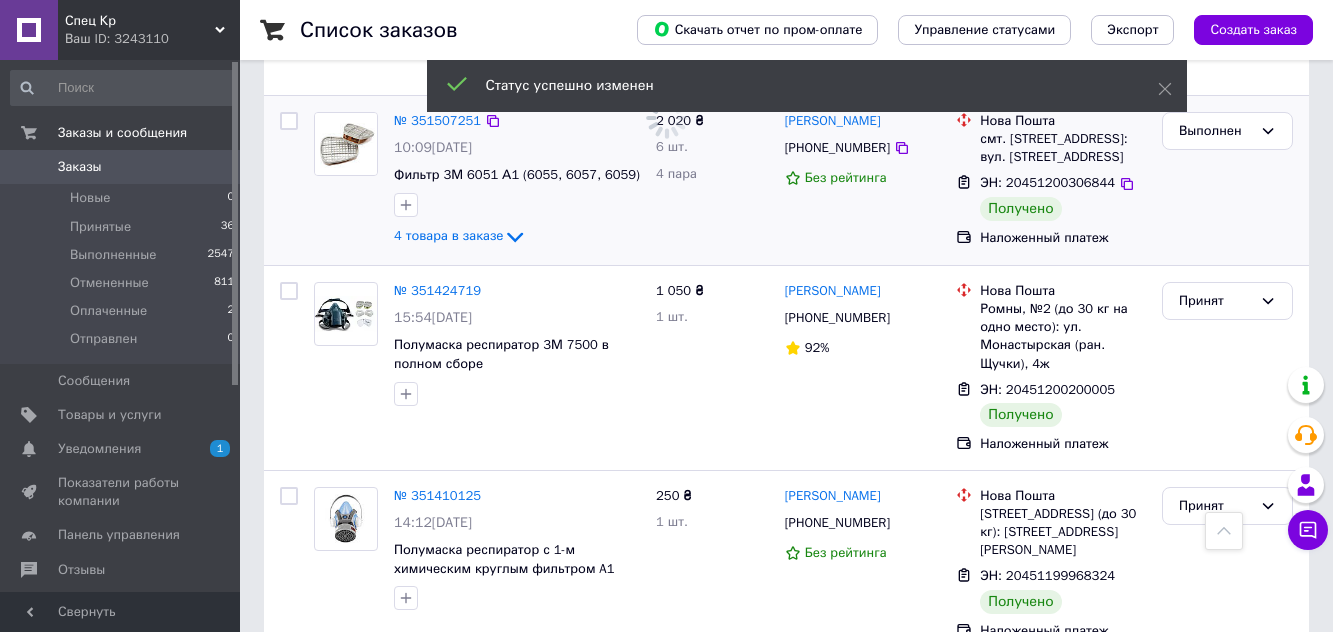 scroll, scrollTop: 2600, scrollLeft: 0, axis: vertical 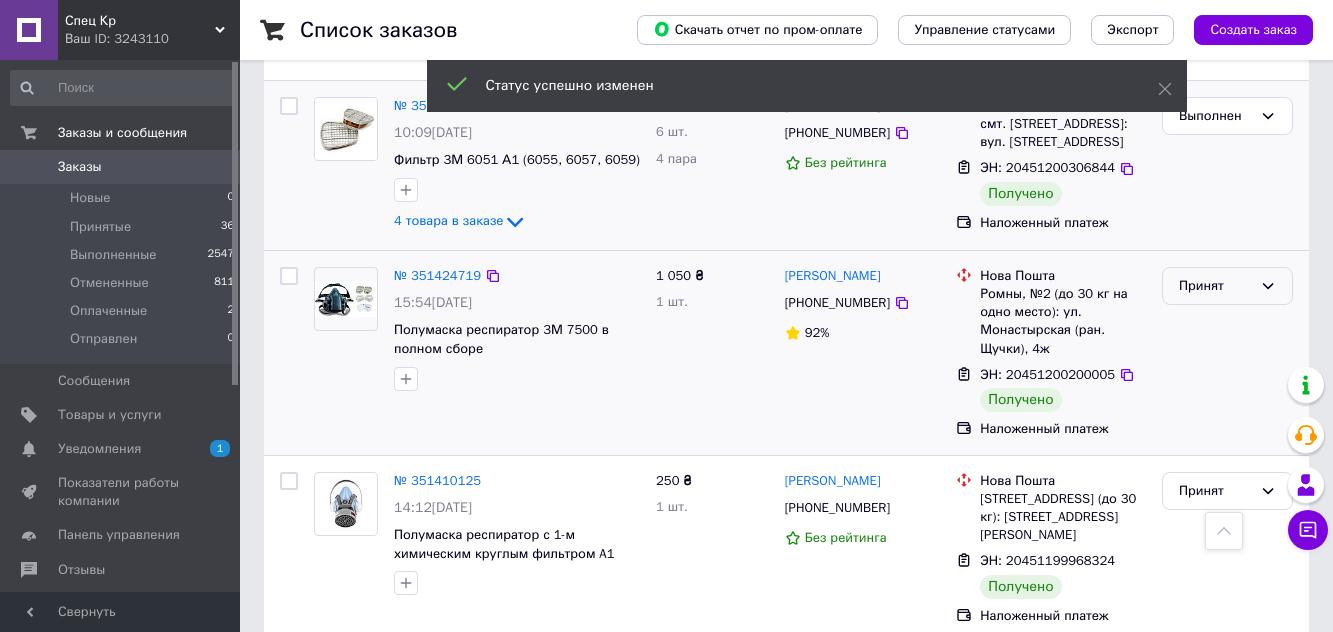 click 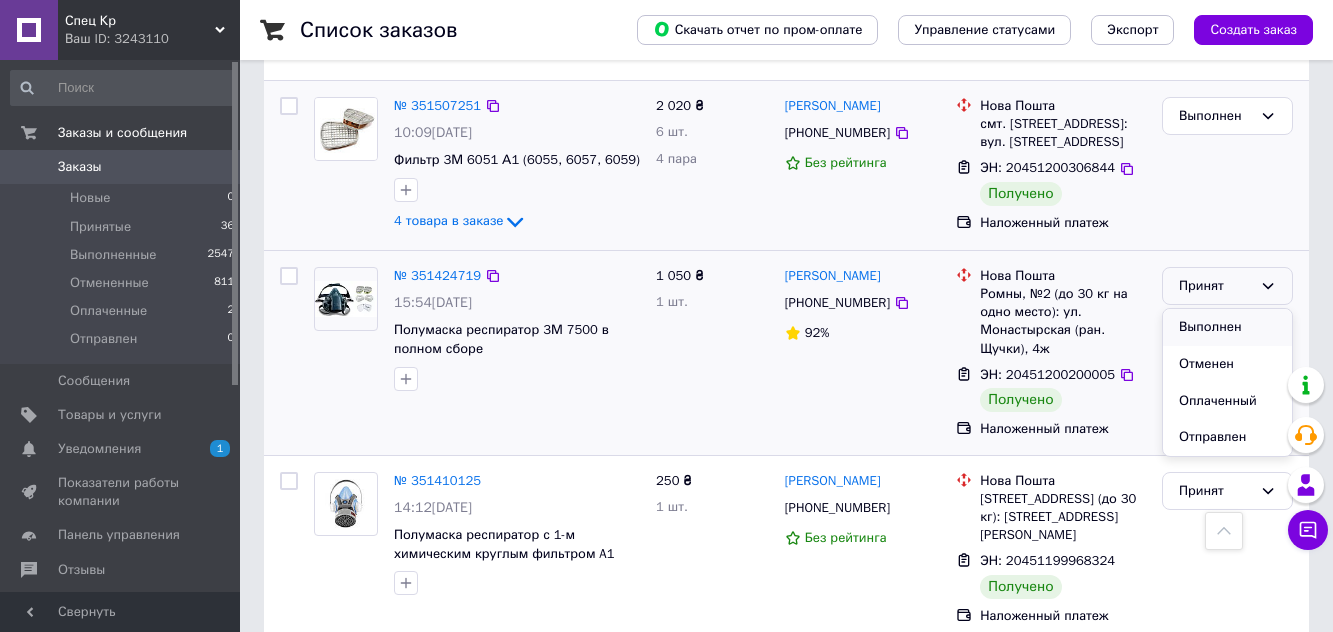 click on "Выполнен" at bounding box center [1227, 327] 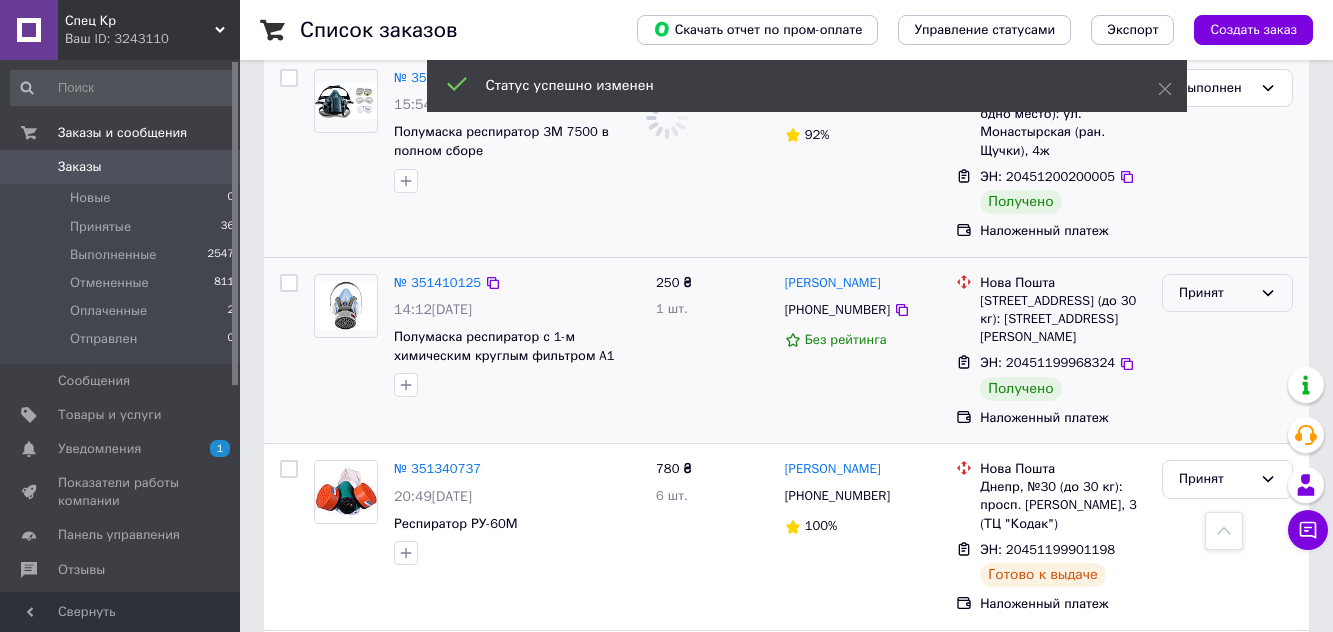 scroll, scrollTop: 2800, scrollLeft: 0, axis: vertical 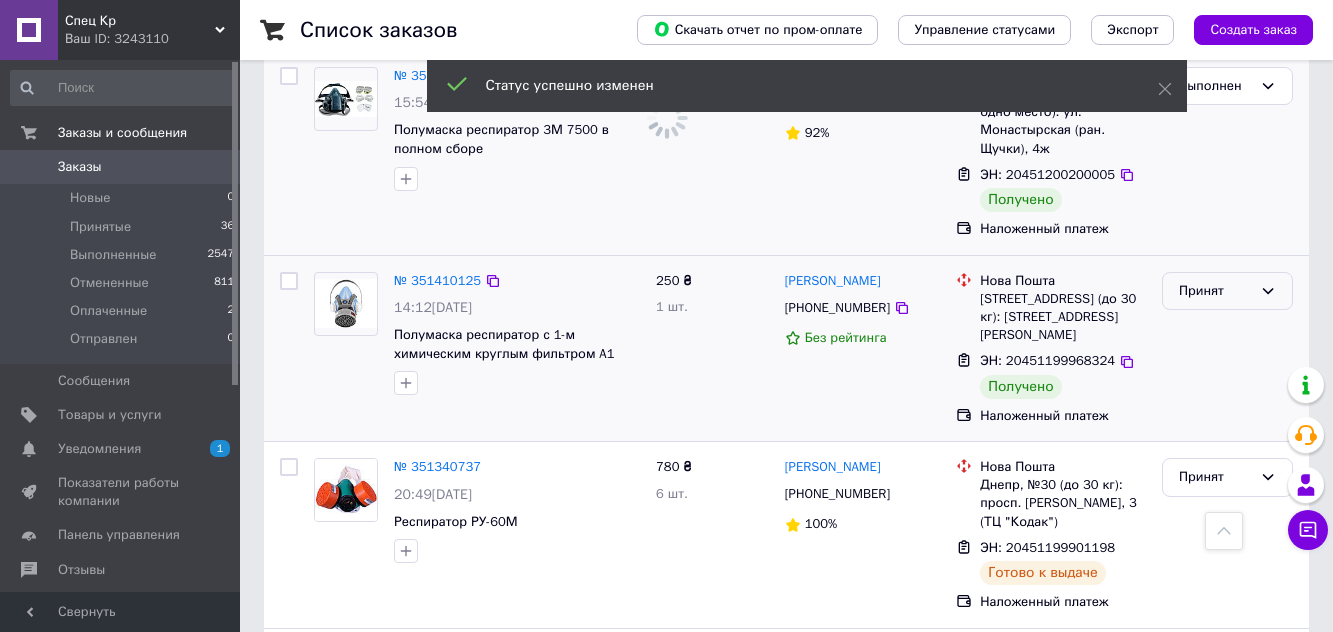 click 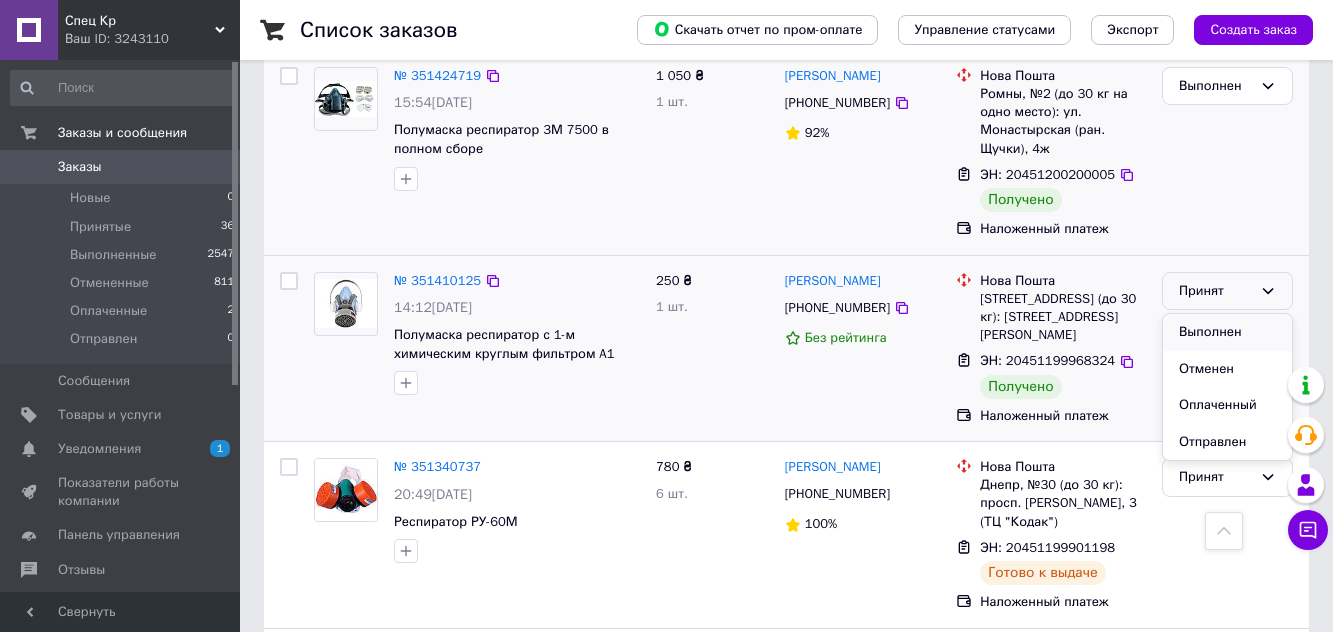 click on "Выполнен" at bounding box center (1227, 332) 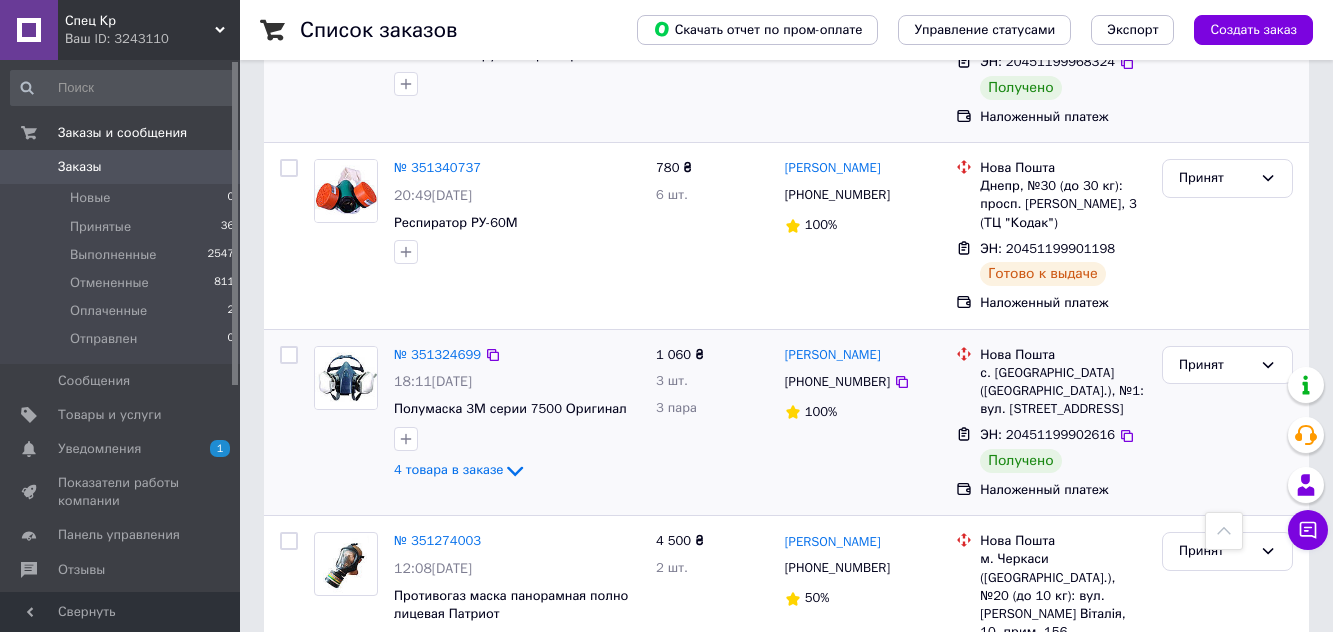 scroll, scrollTop: 3100, scrollLeft: 0, axis: vertical 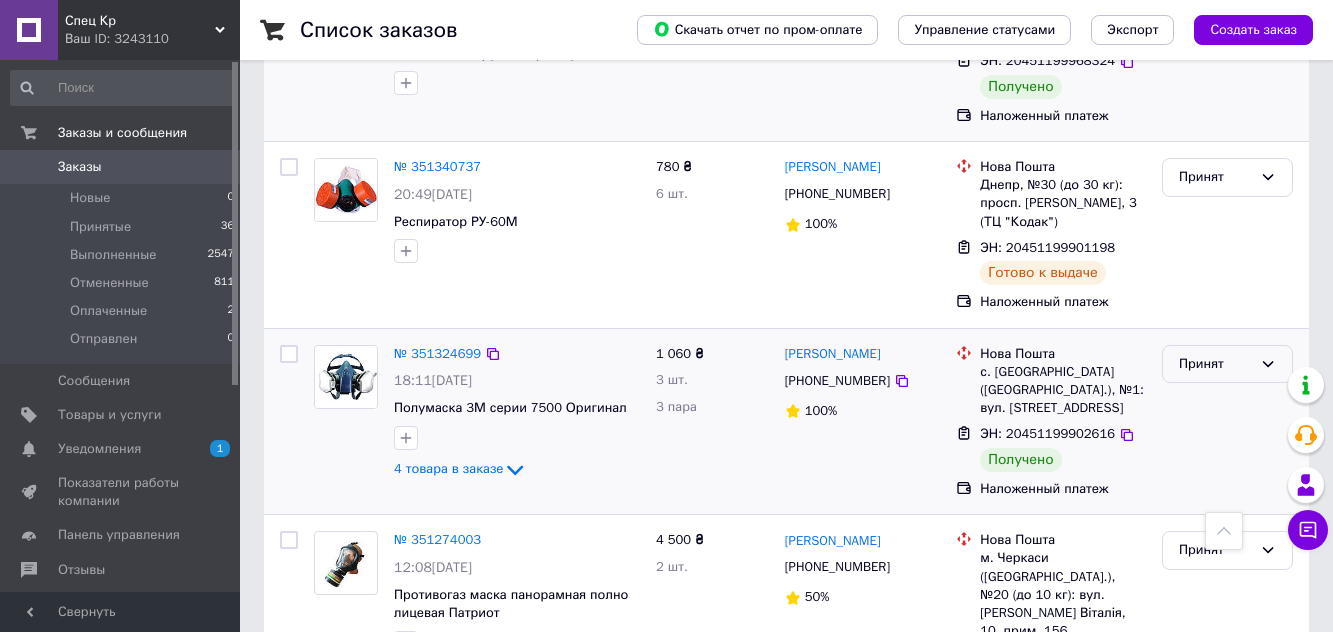 click 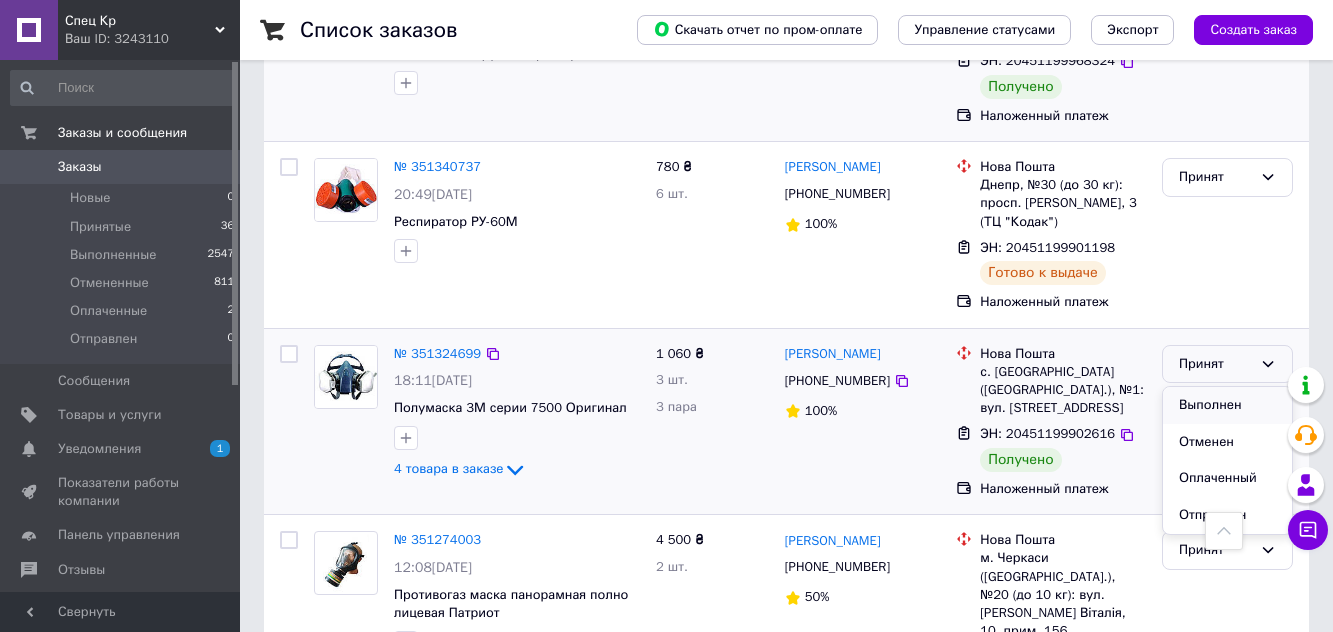 click on "Выполнен" at bounding box center [1227, 405] 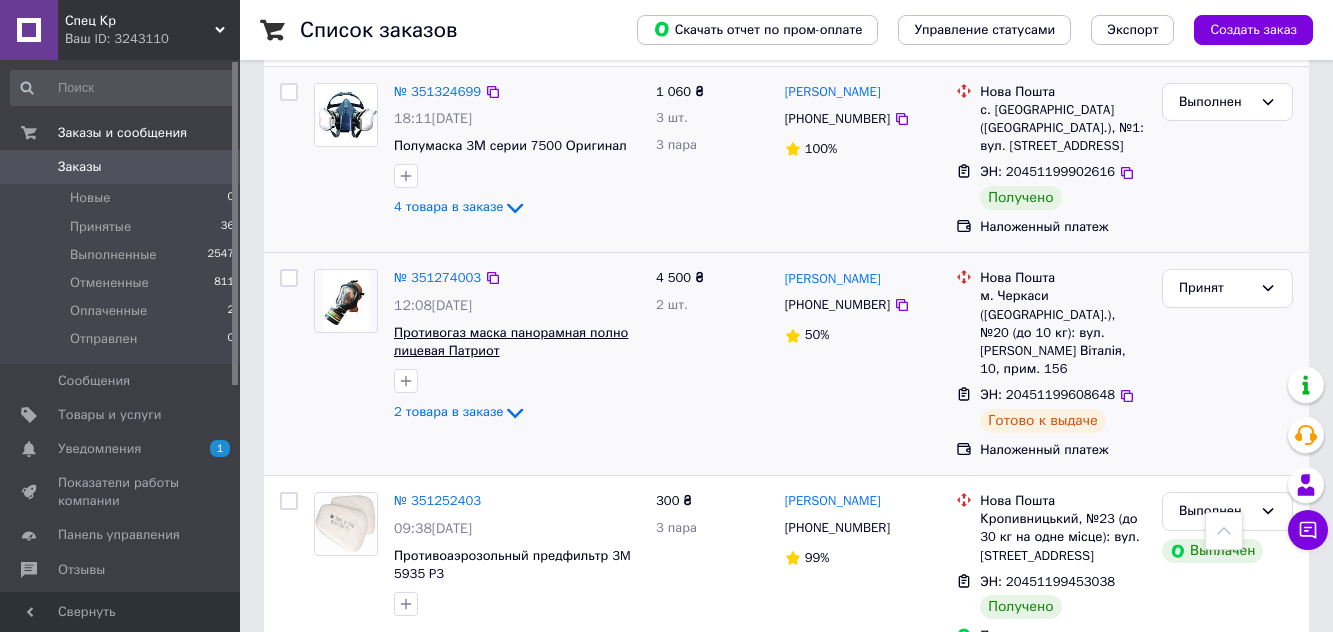 scroll, scrollTop: 3400, scrollLeft: 0, axis: vertical 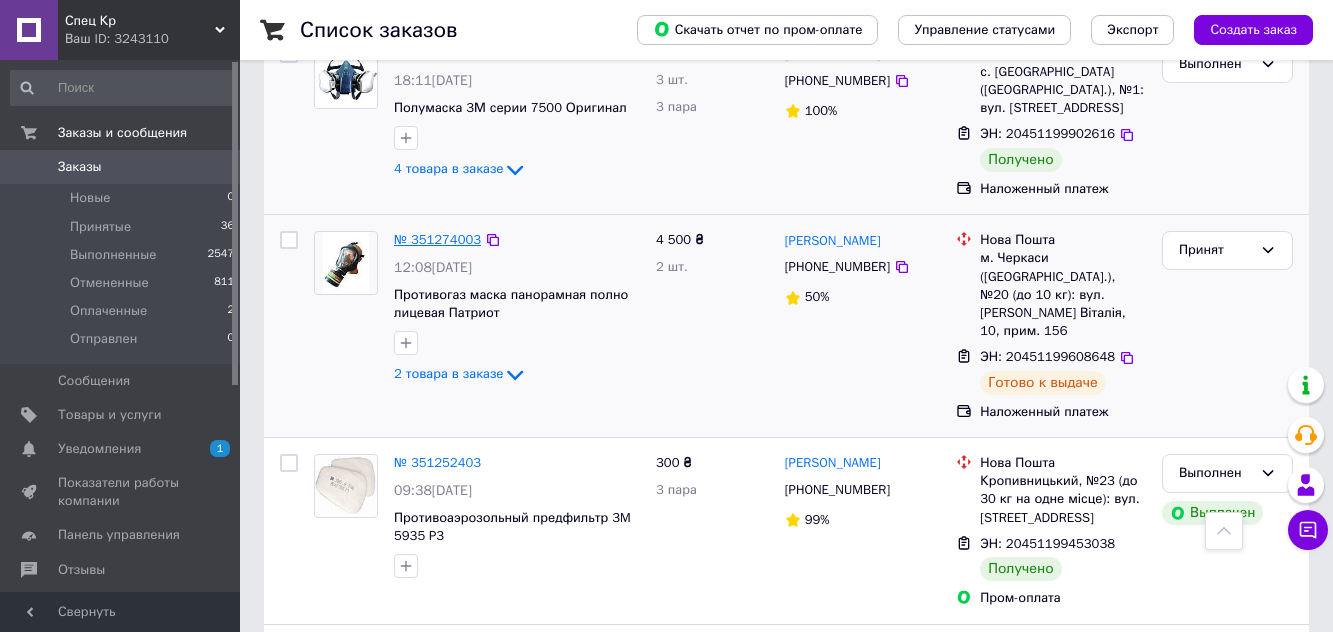 click on "№ 351274003" at bounding box center [437, 239] 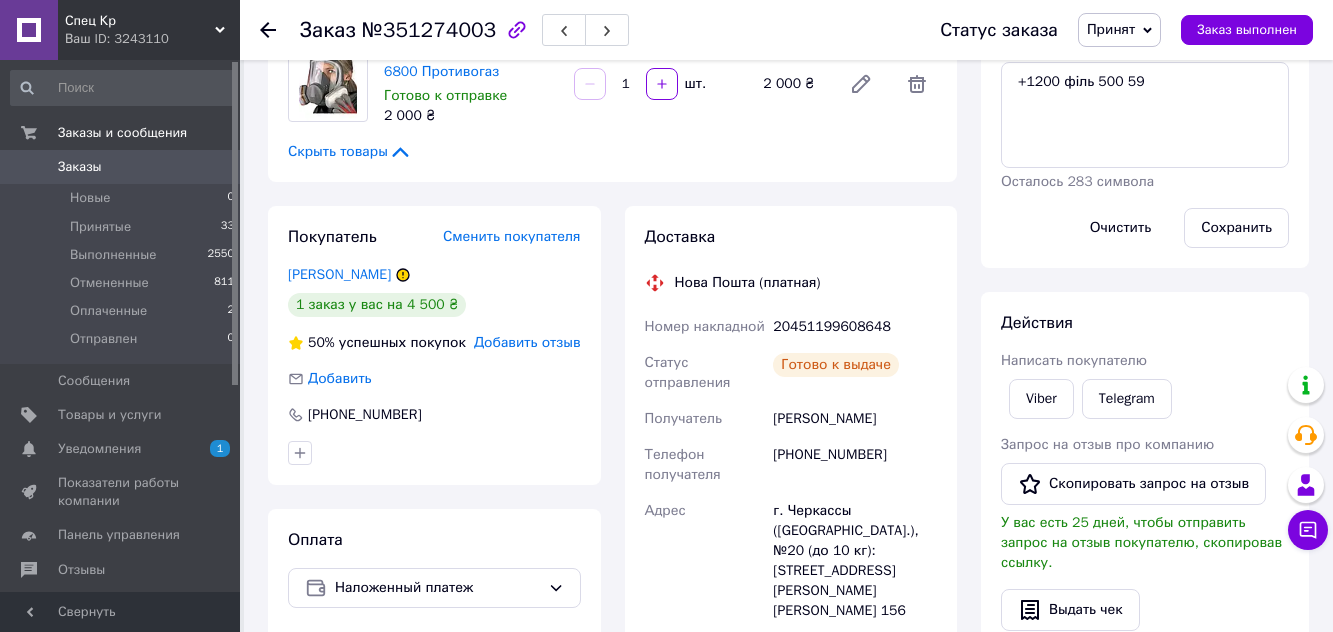scroll, scrollTop: 341, scrollLeft: 0, axis: vertical 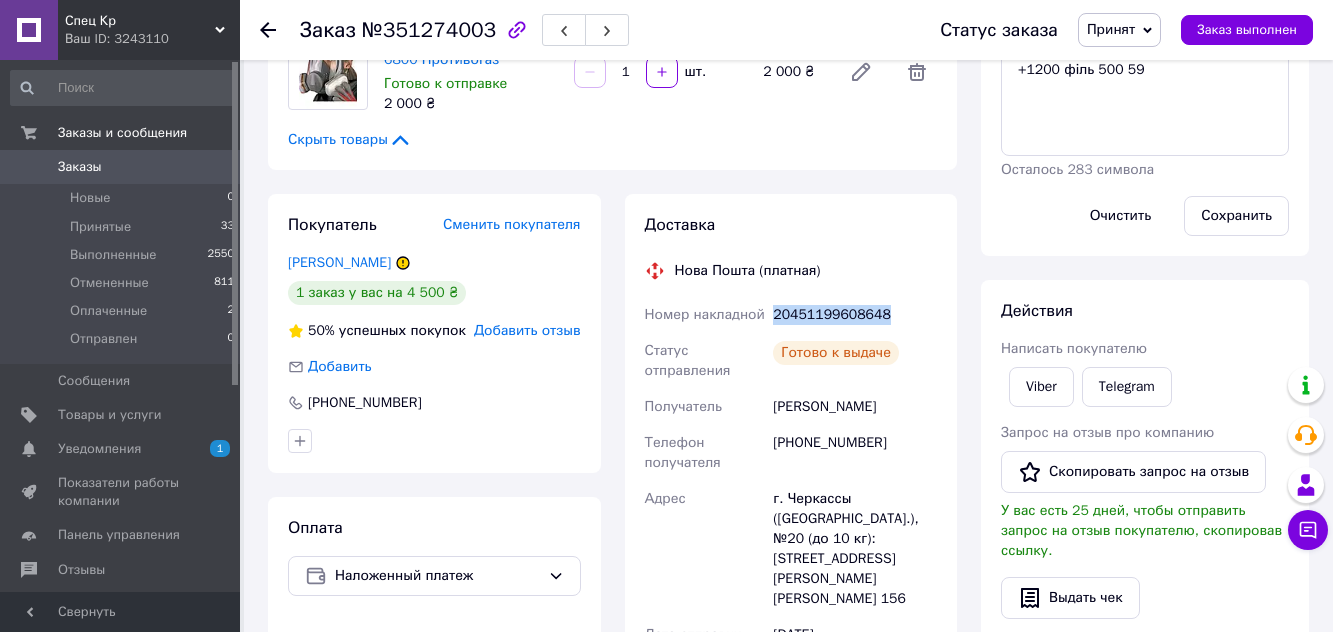 drag, startPoint x: 777, startPoint y: 312, endPoint x: 892, endPoint y: 320, distance: 115.27792 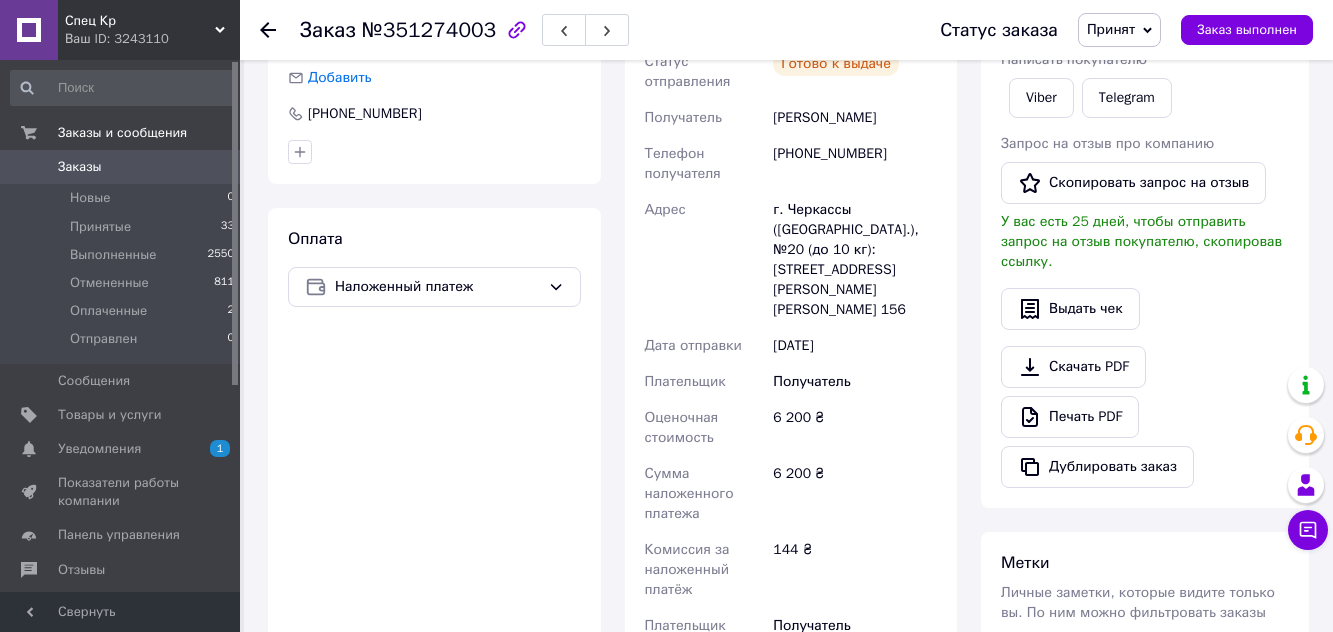 scroll, scrollTop: 641, scrollLeft: 0, axis: vertical 